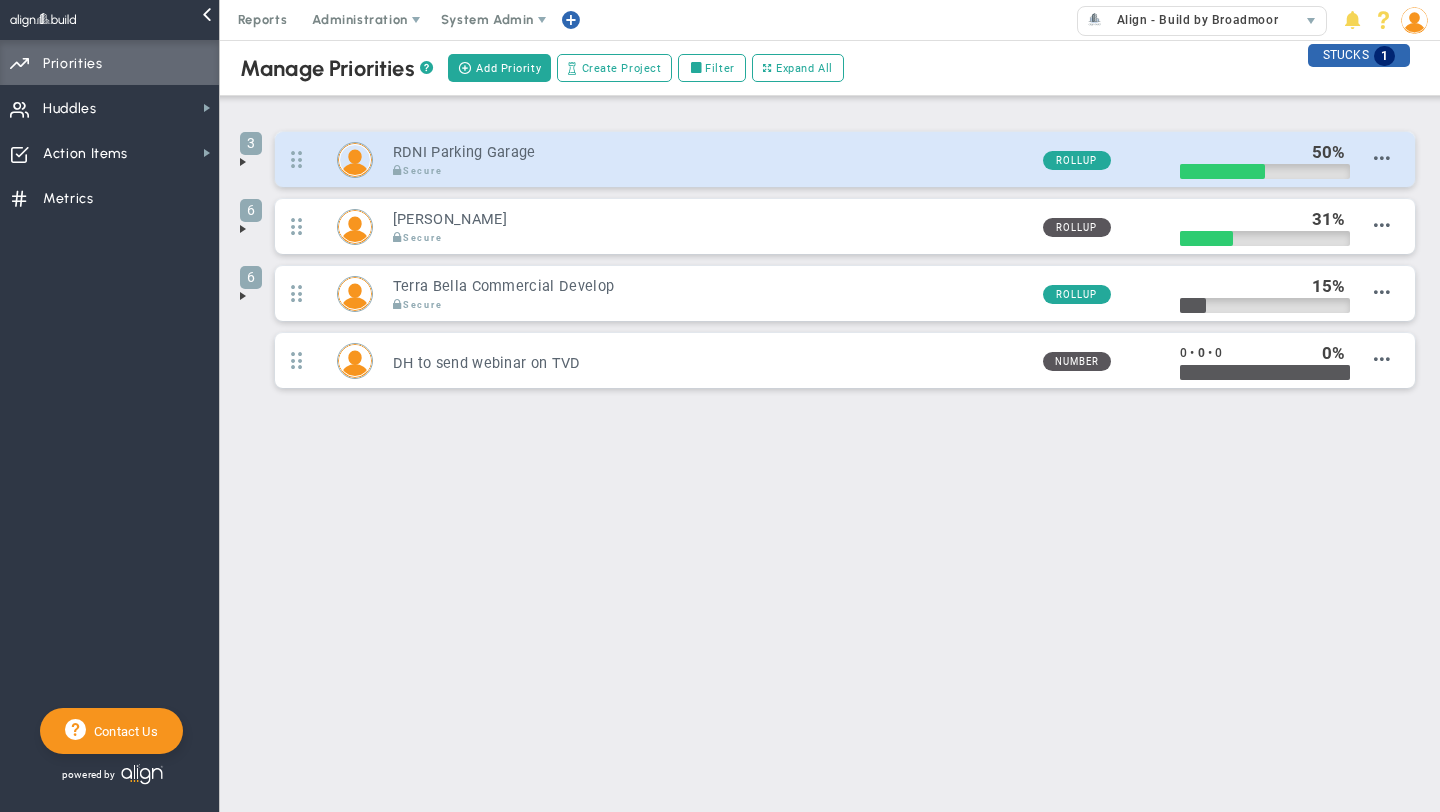 scroll, scrollTop: 0, scrollLeft: 0, axis: both 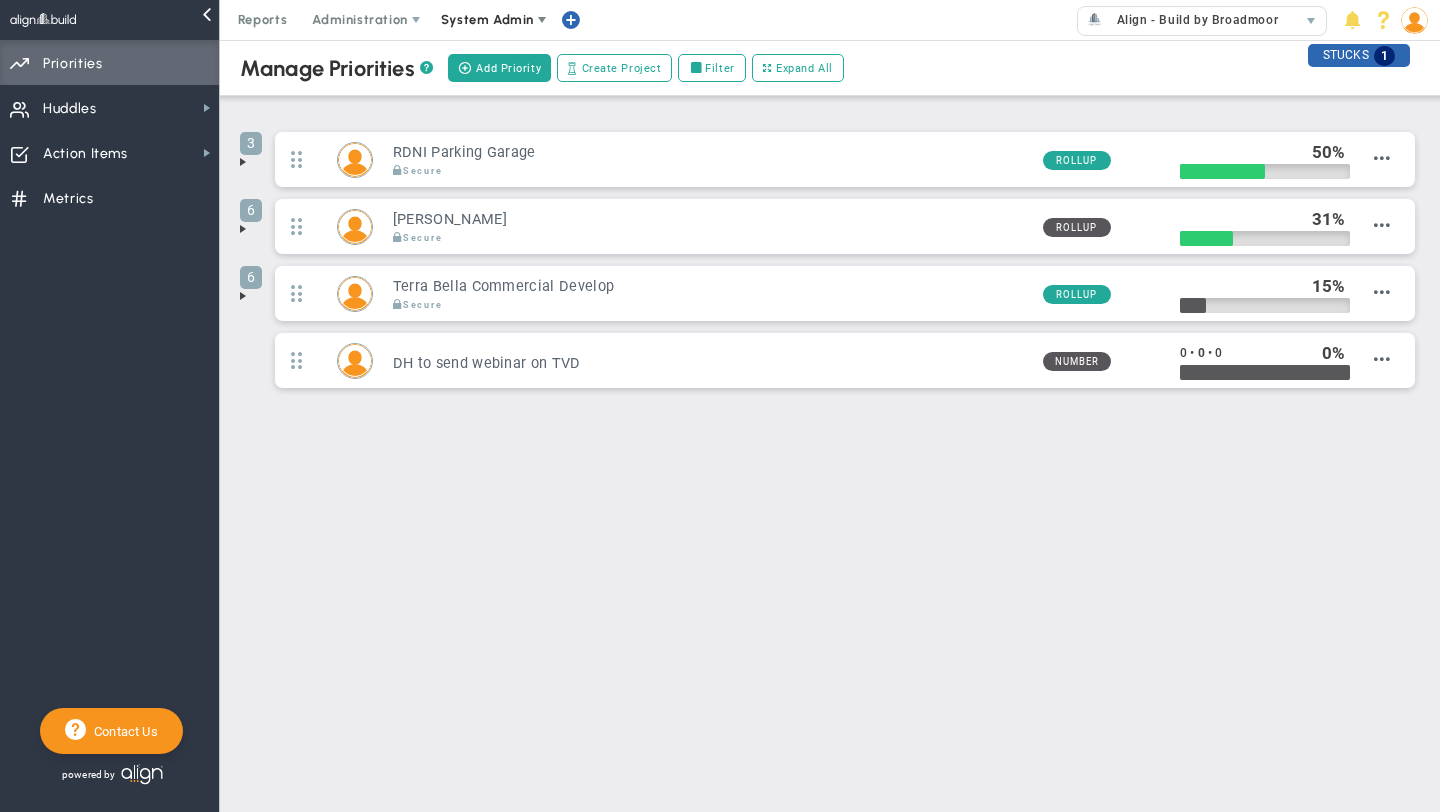 click on "System Admin" at bounding box center (487, 19) 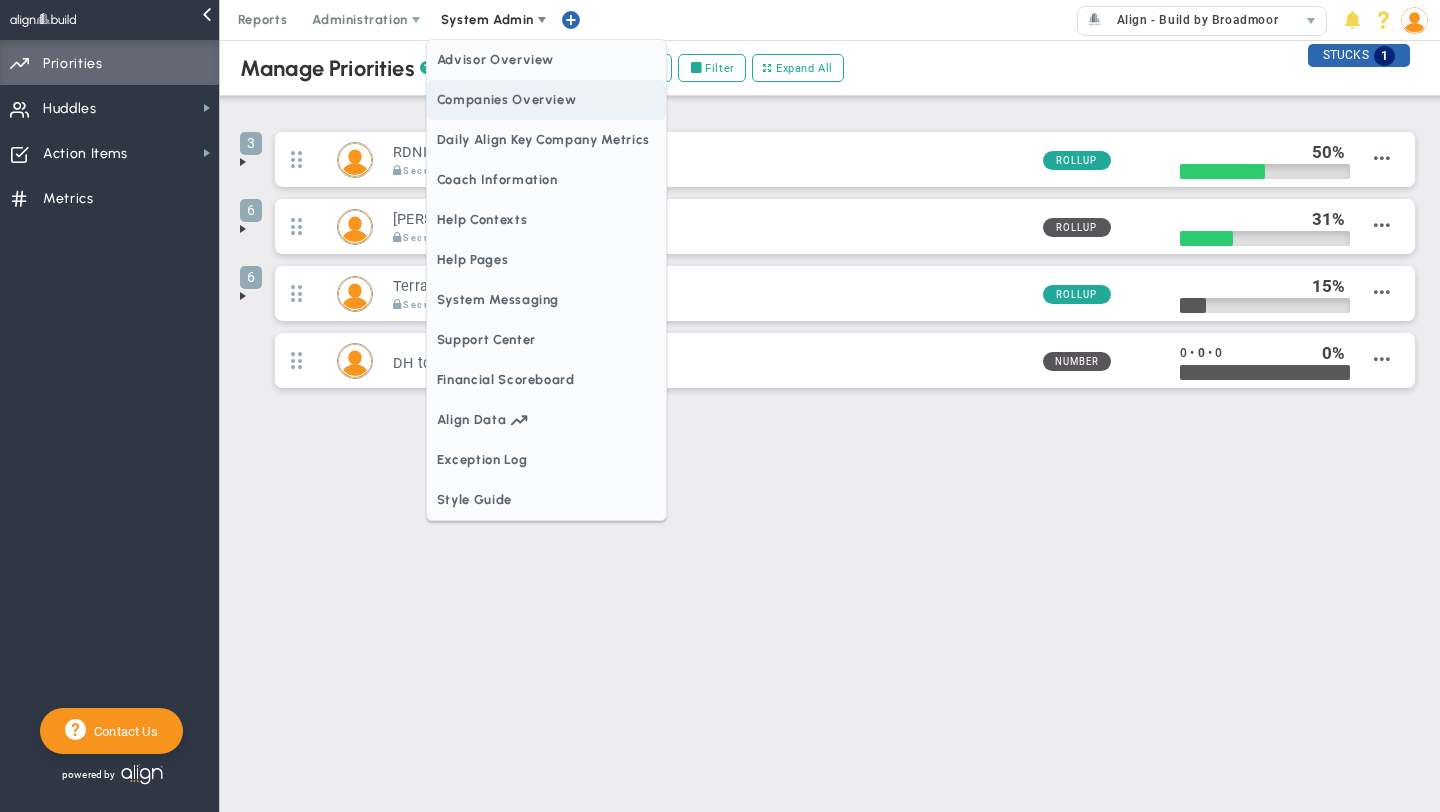 click on "Companies Overview" at bounding box center (546, 100) 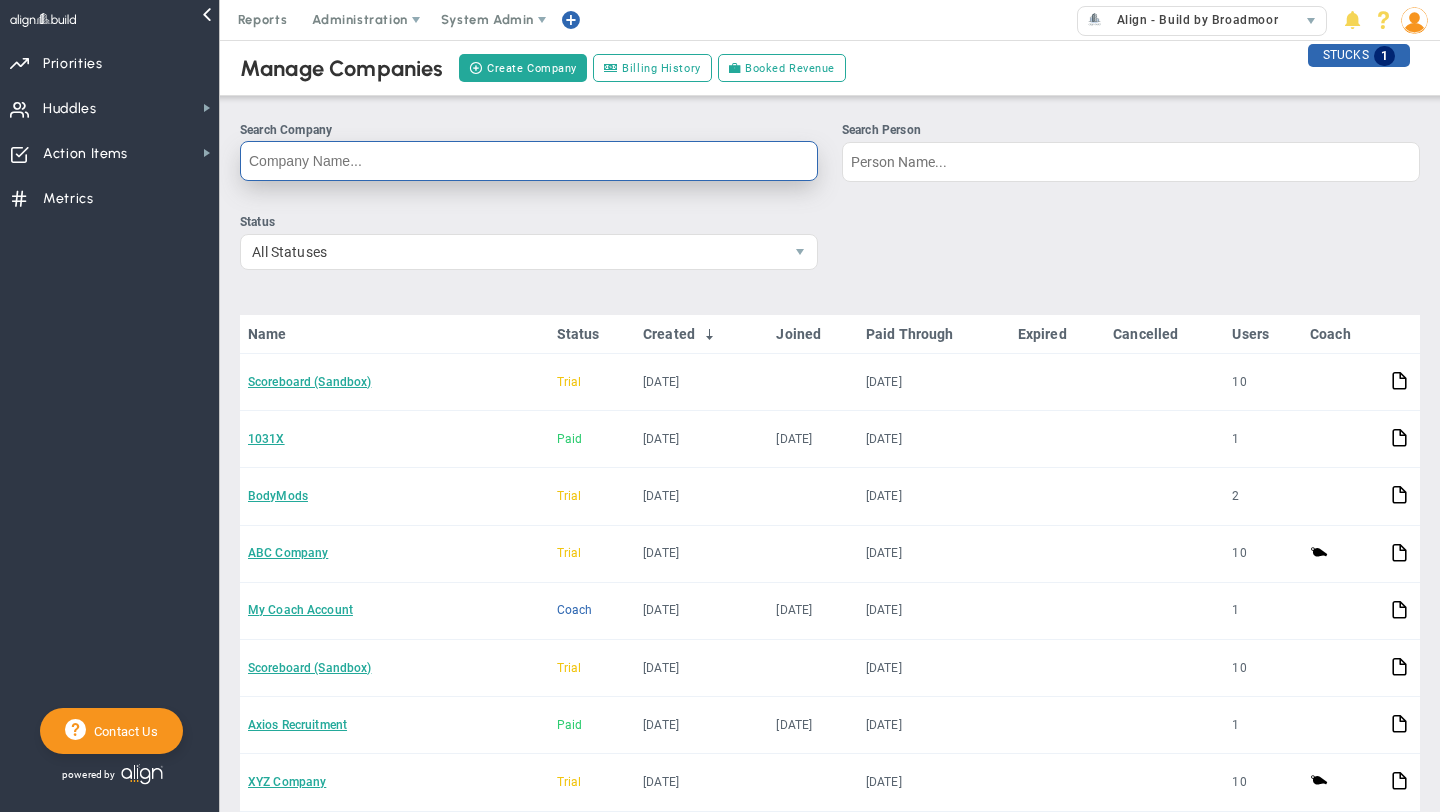 click on "Search Company" at bounding box center [529, 161] 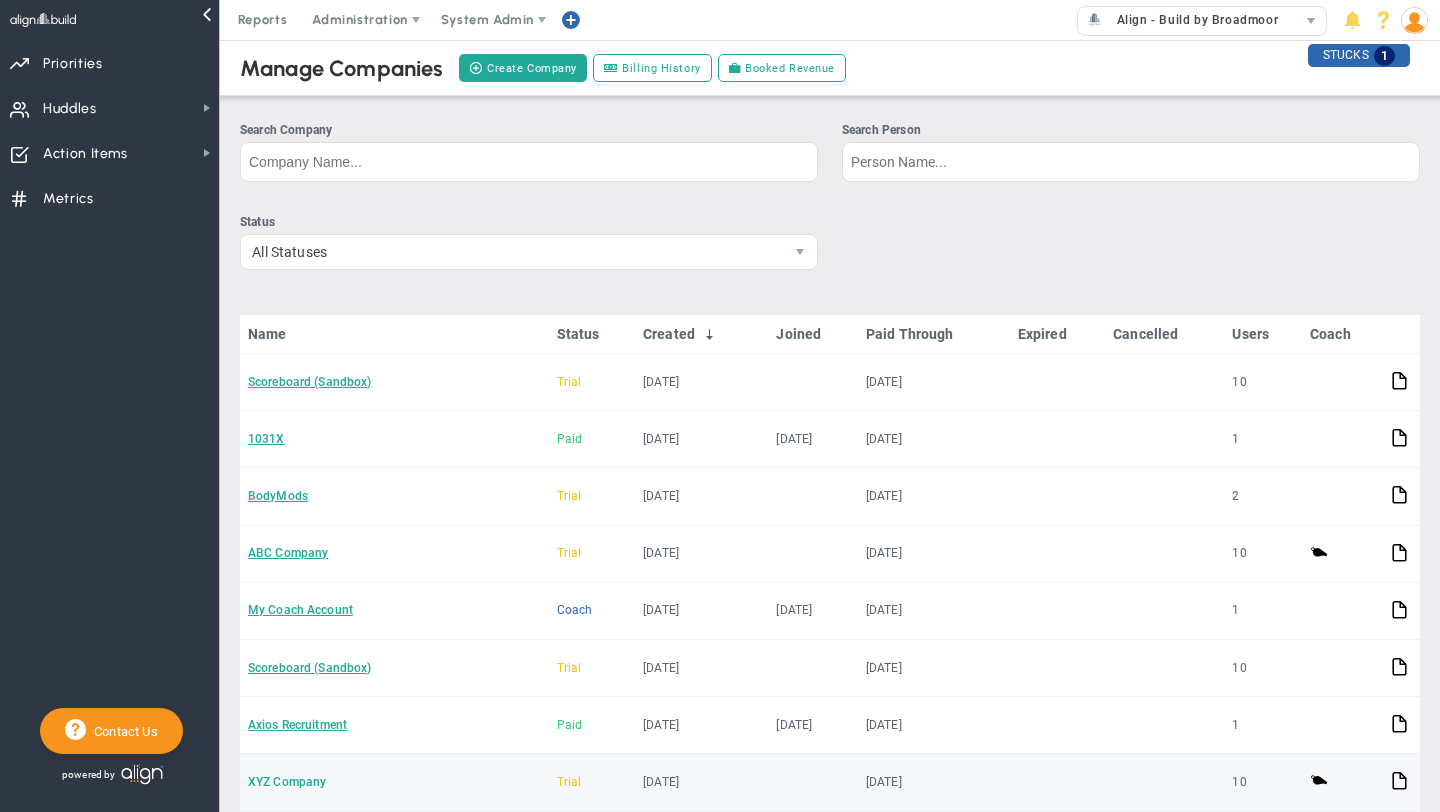 drag, startPoint x: 312, startPoint y: 767, endPoint x: 306, endPoint y: 777, distance: 11.661903 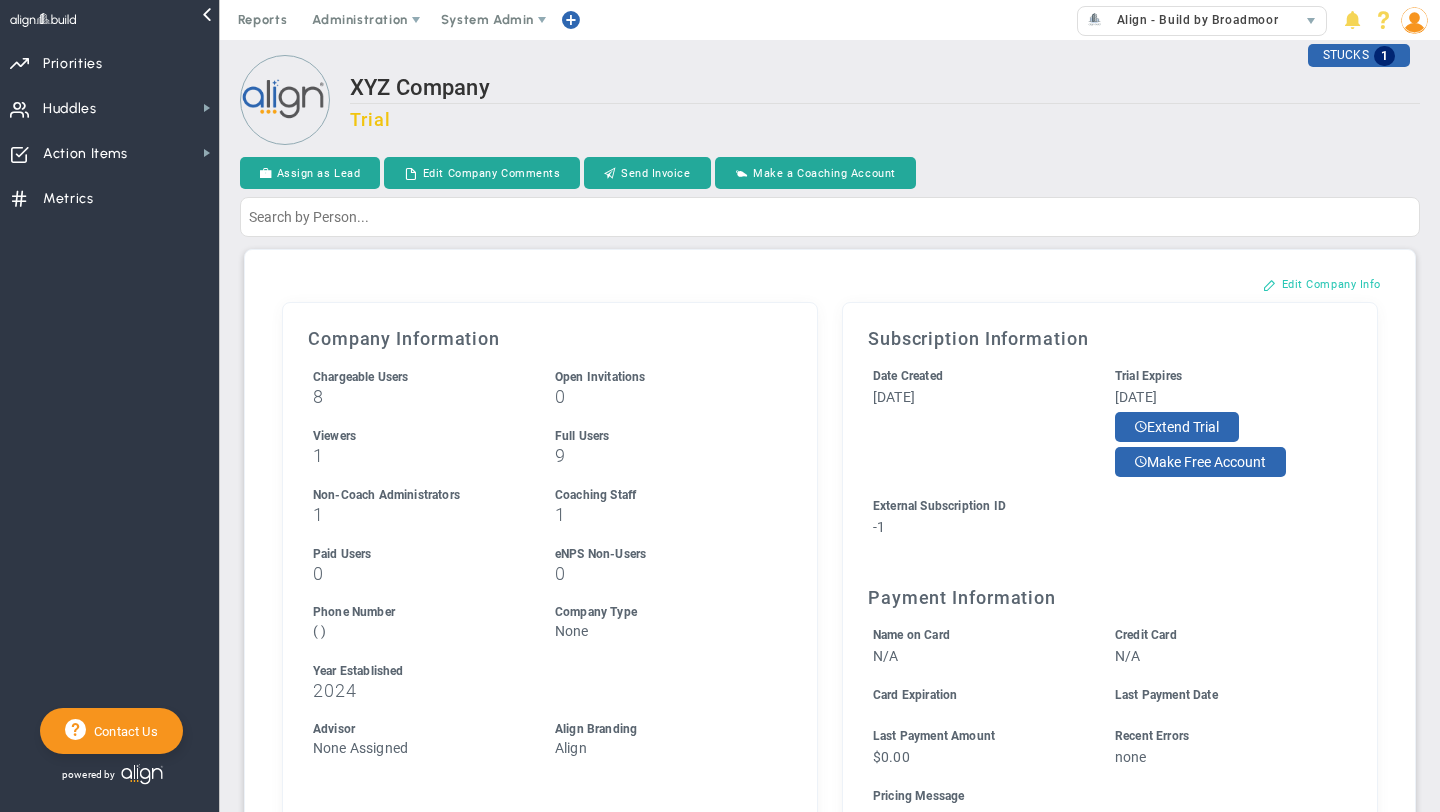 click on "Edit Company Info" at bounding box center [1322, 284] 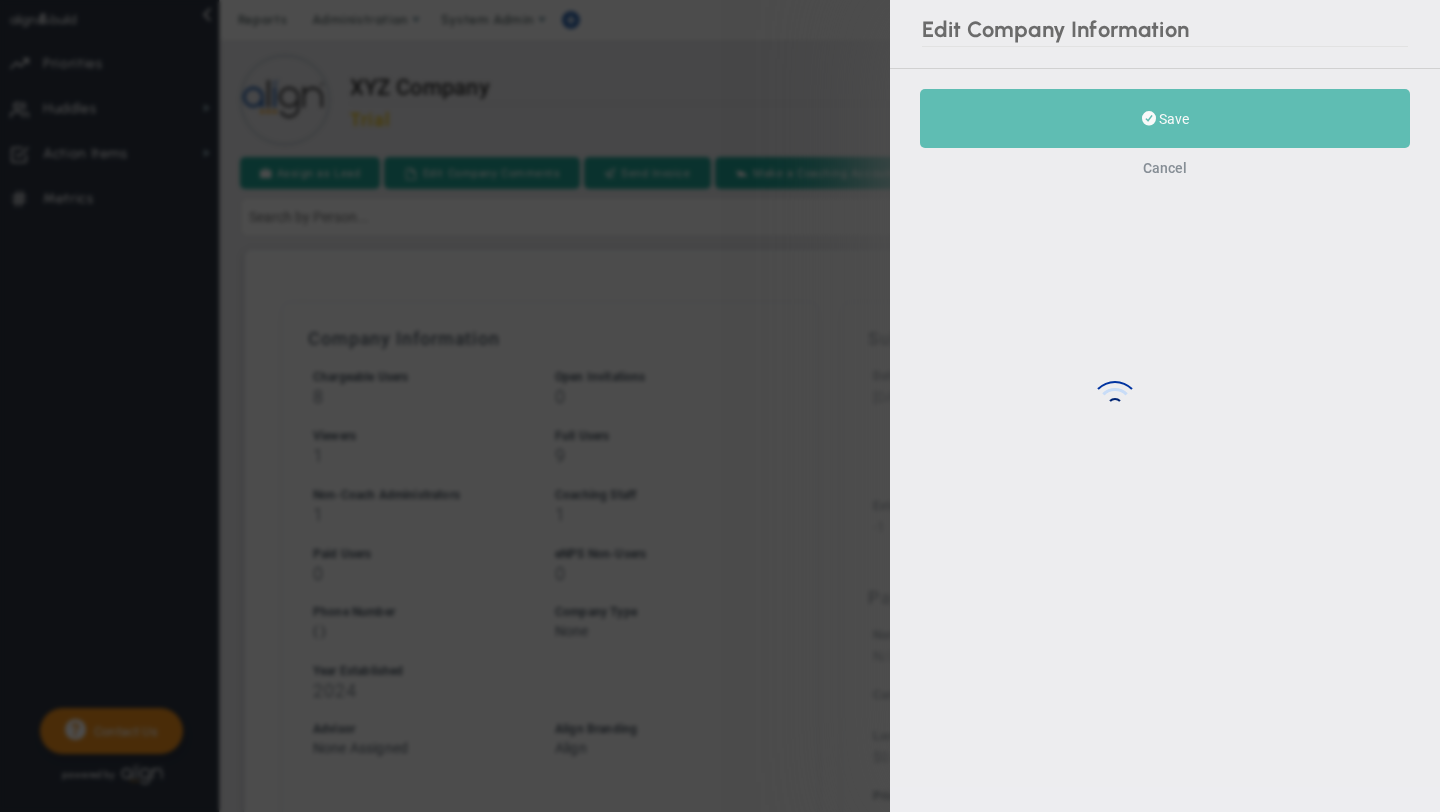 type on "2024" 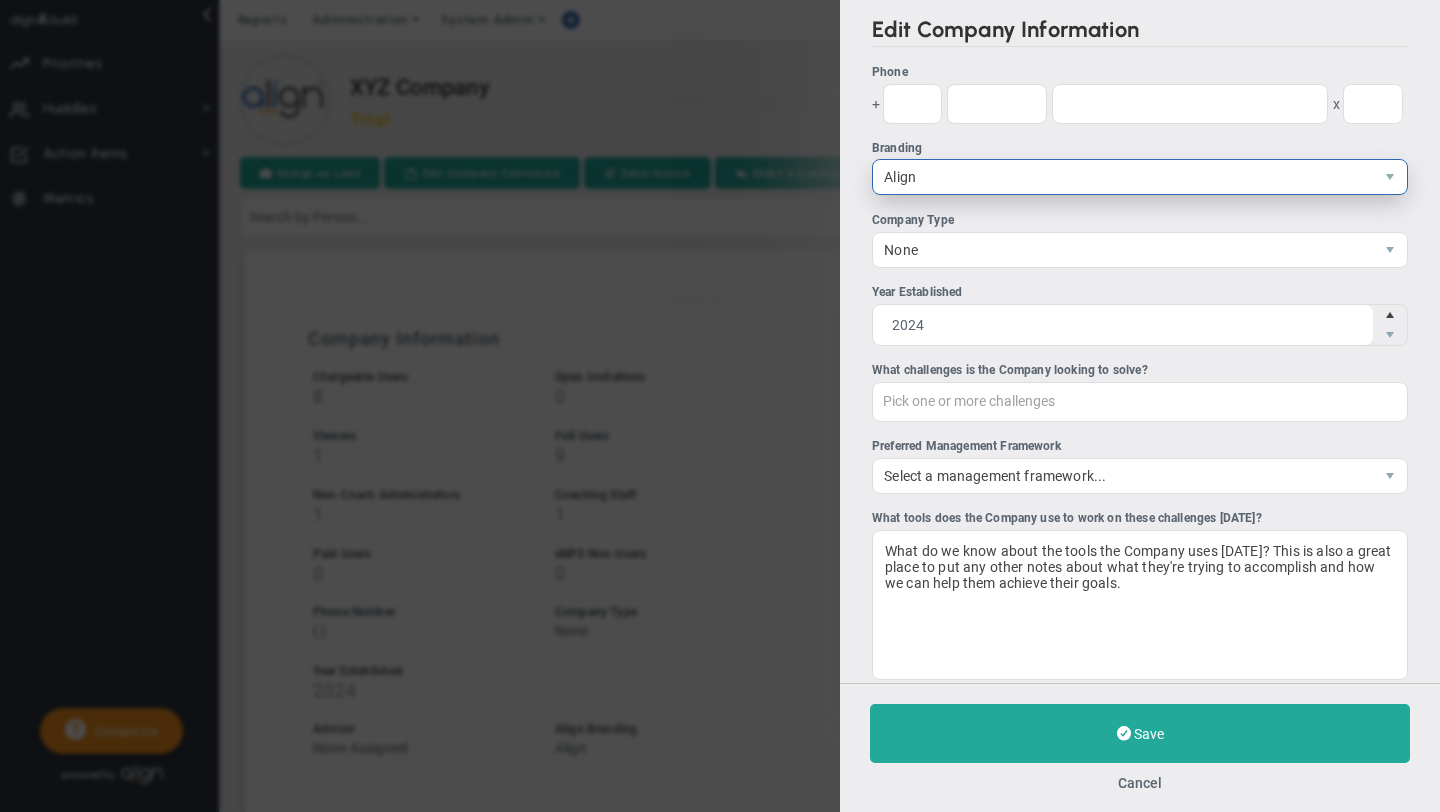 click on "Align" at bounding box center [1123, 177] 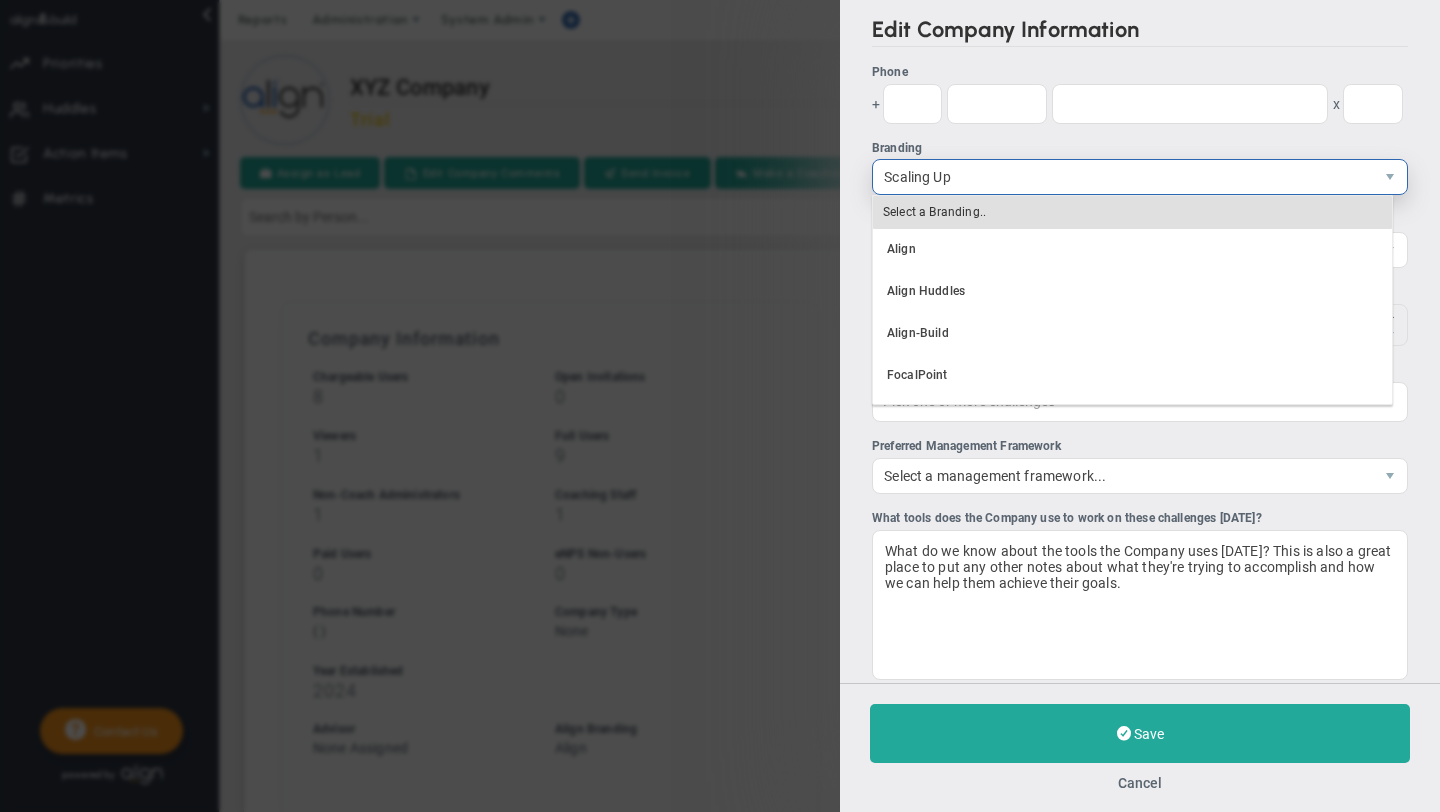 scroll, scrollTop: 38, scrollLeft: 0, axis: vertical 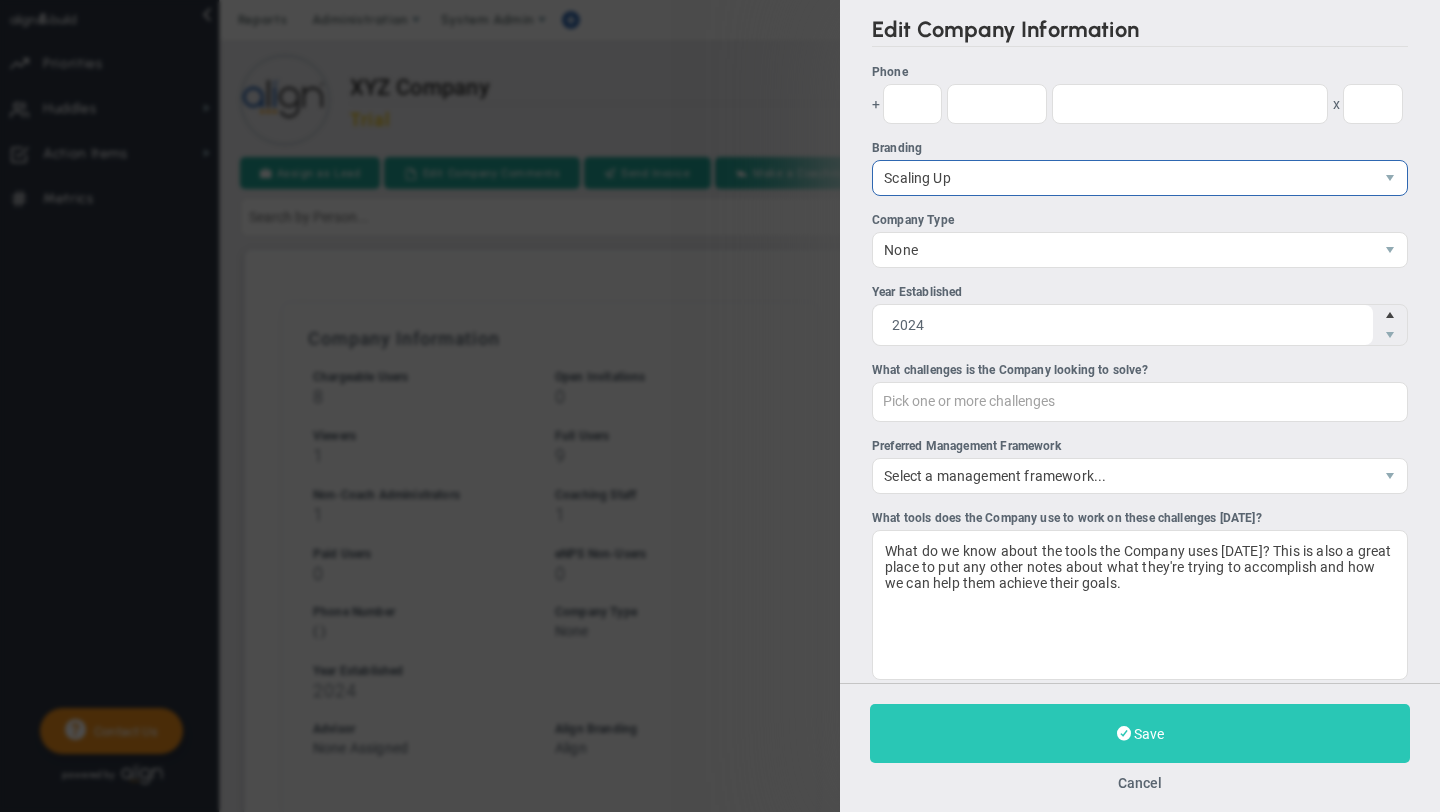 click at bounding box center (1124, 733) 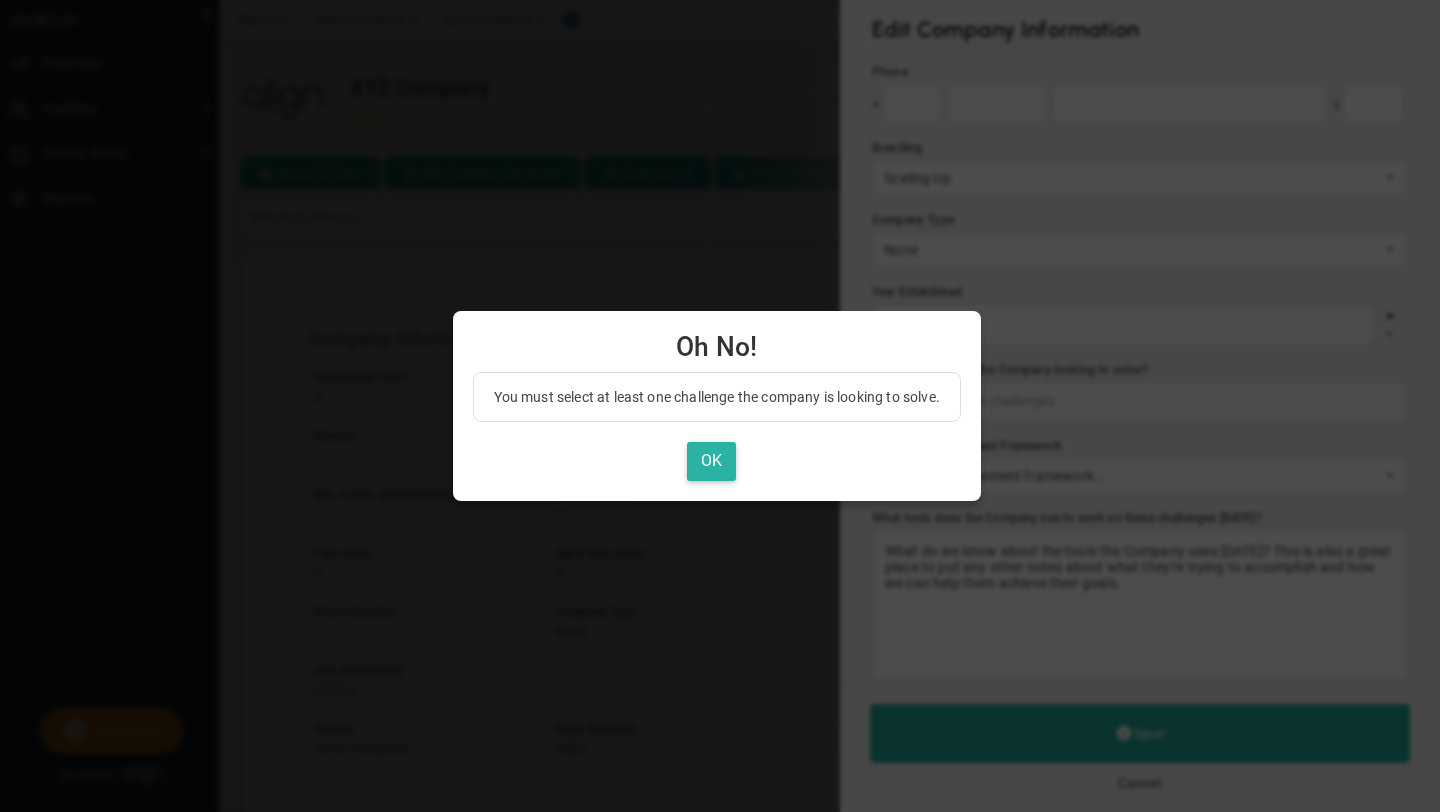 click on "OK" at bounding box center [711, 461] 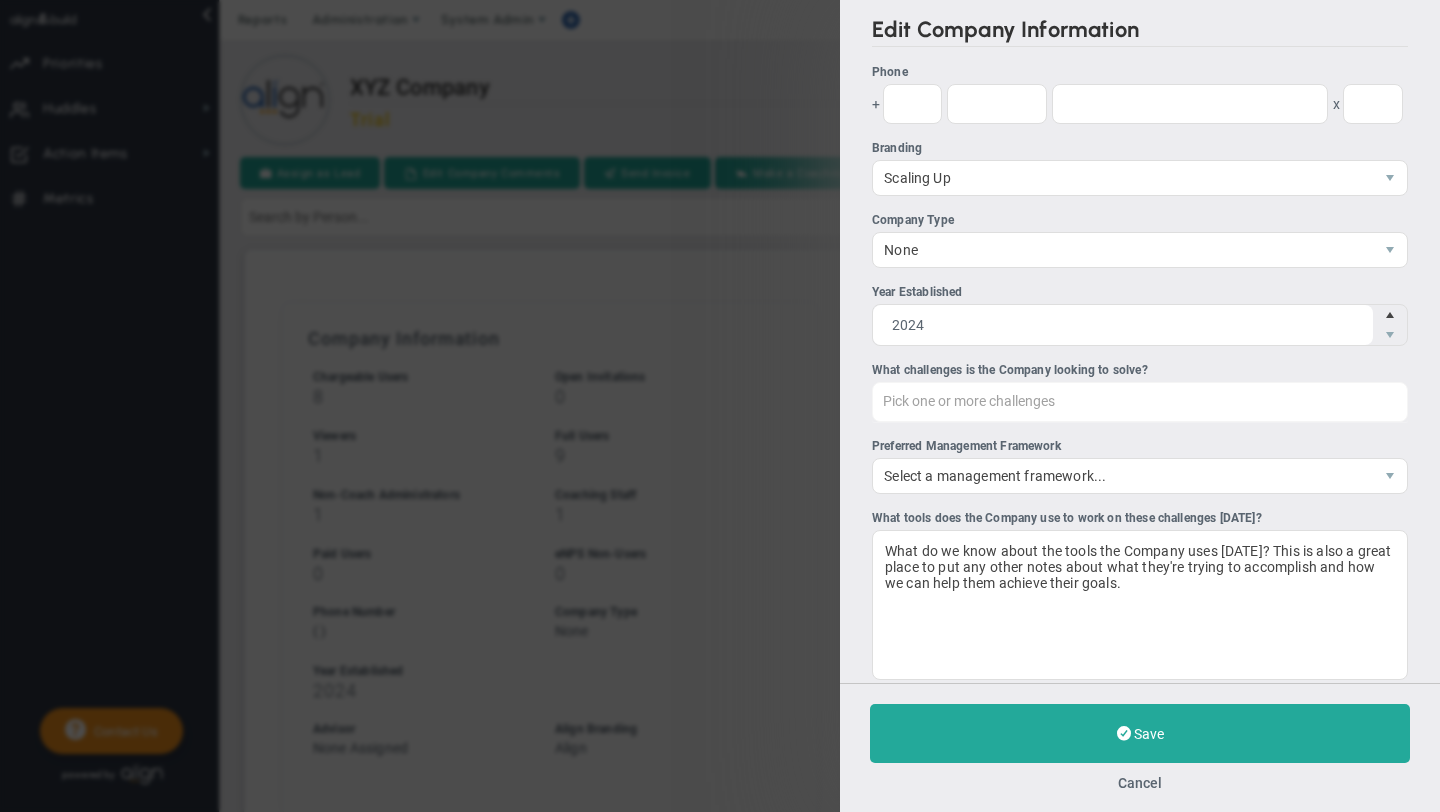 type 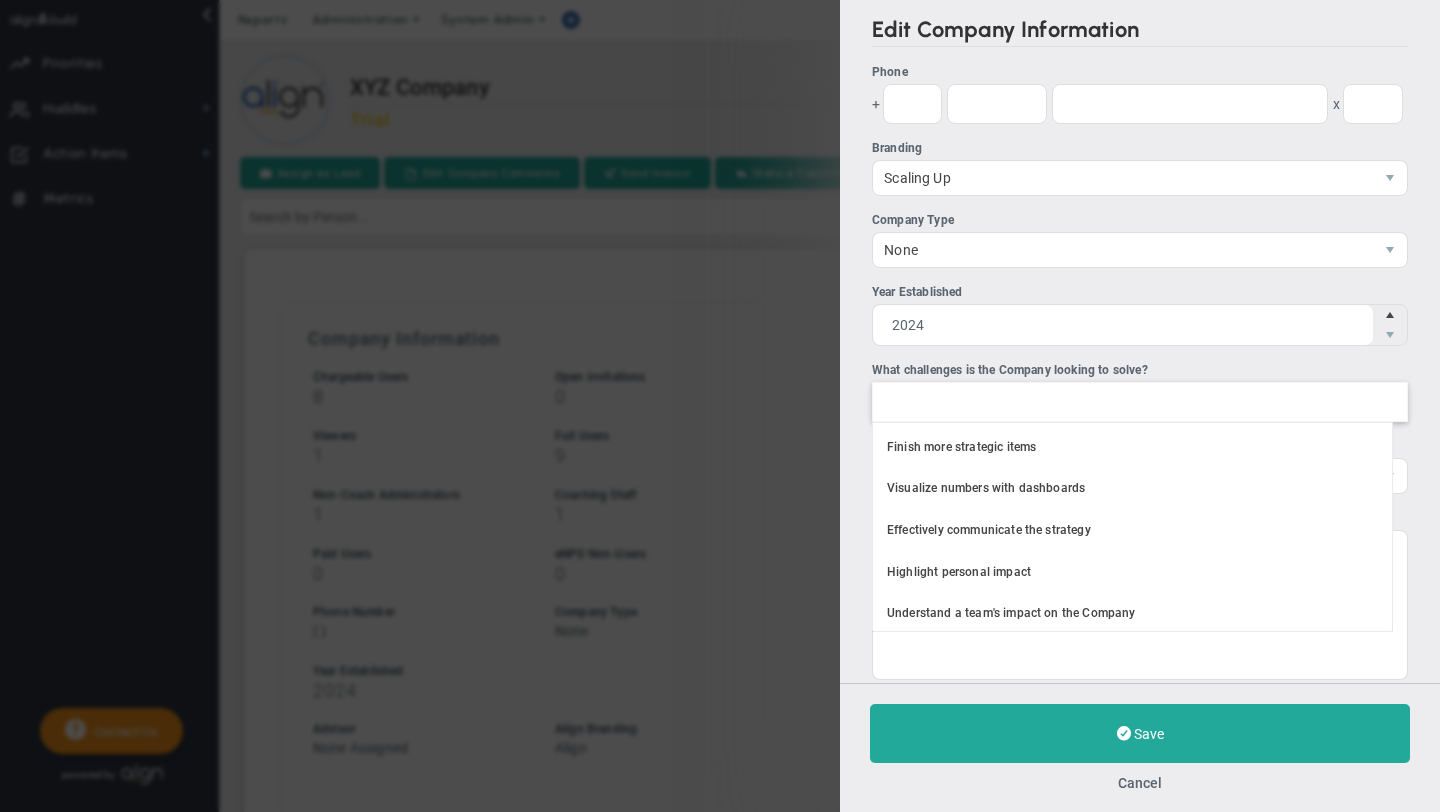 click at bounding box center (1140, 402) 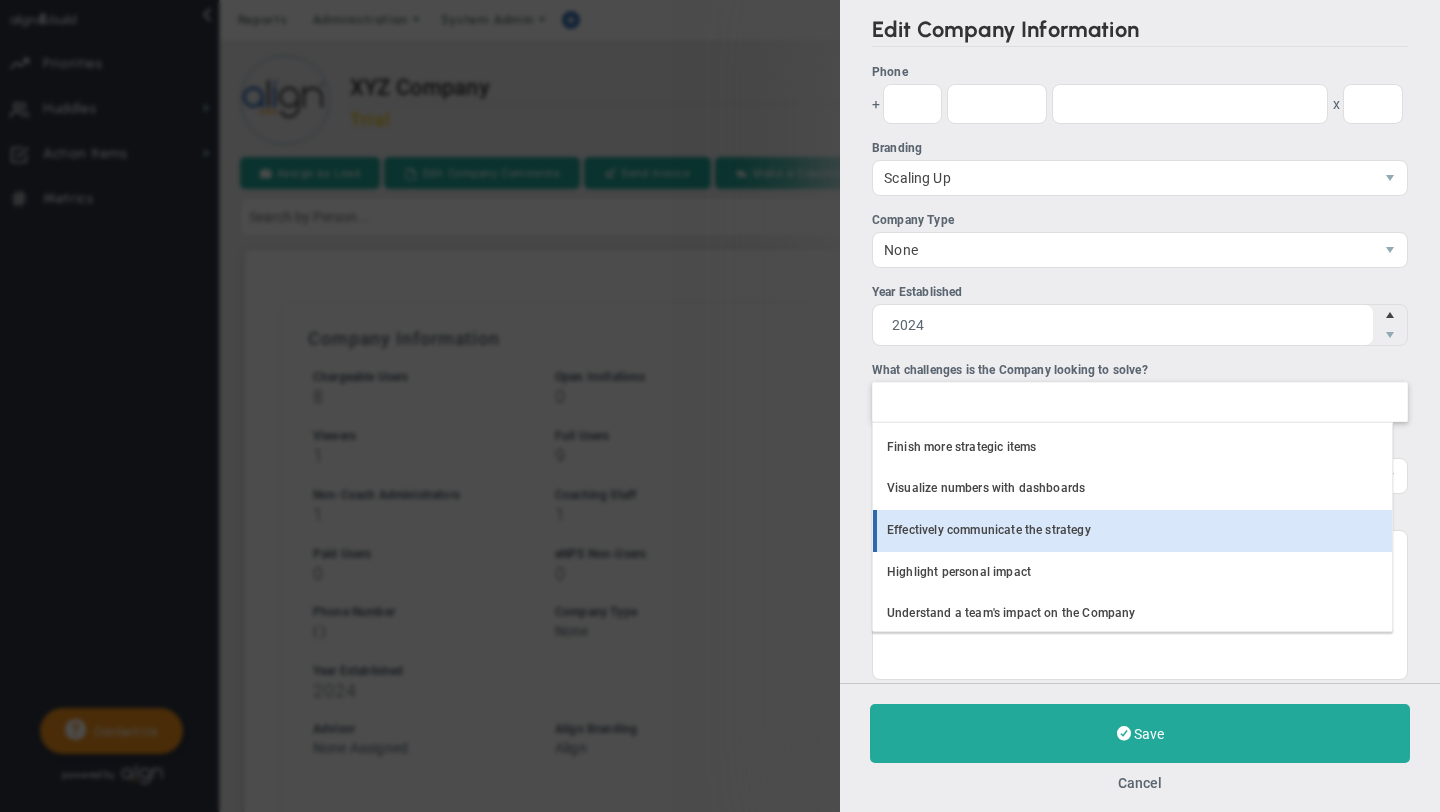 click on "Effectively communicate the strategy" at bounding box center [1132, 531] 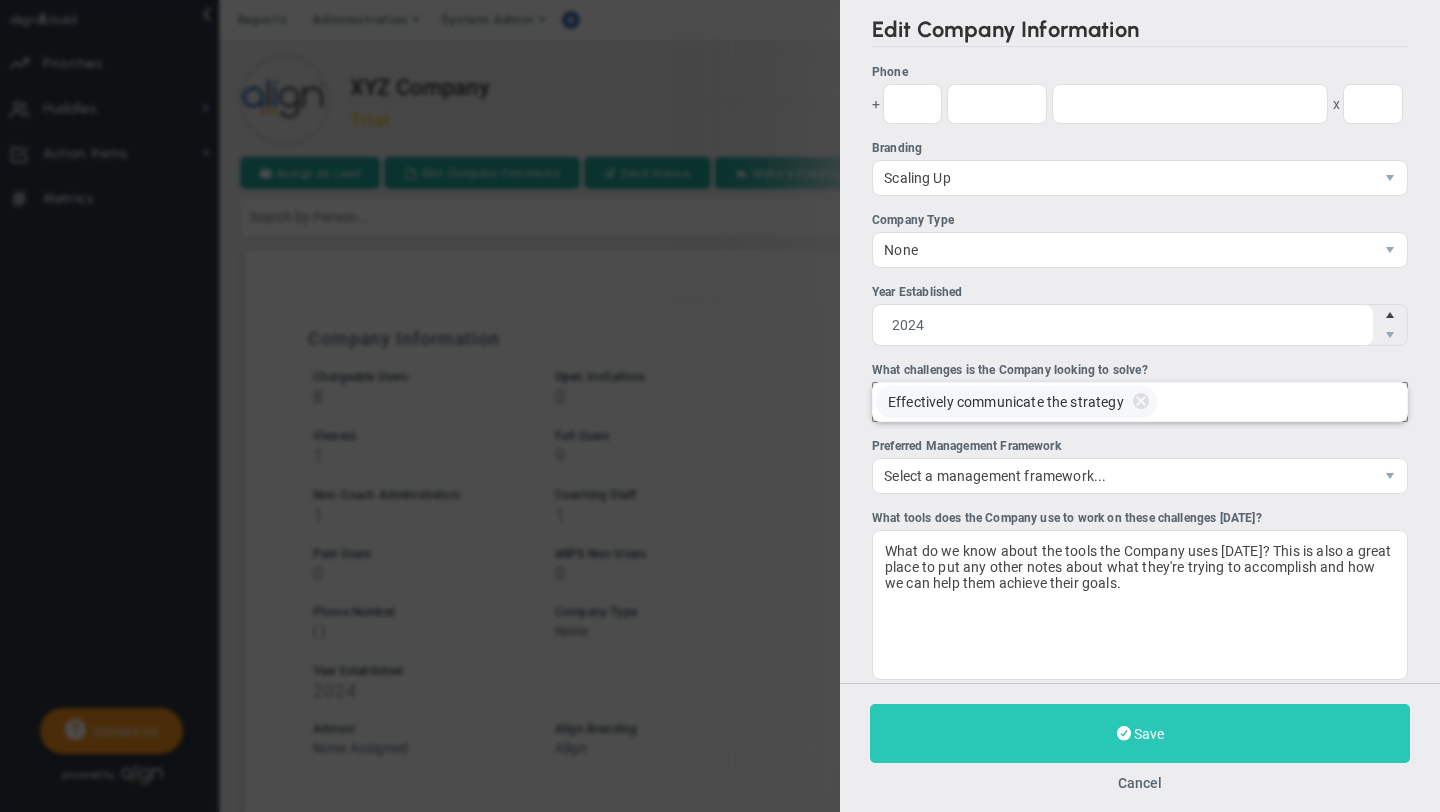 click on "Save" at bounding box center [1140, 733] 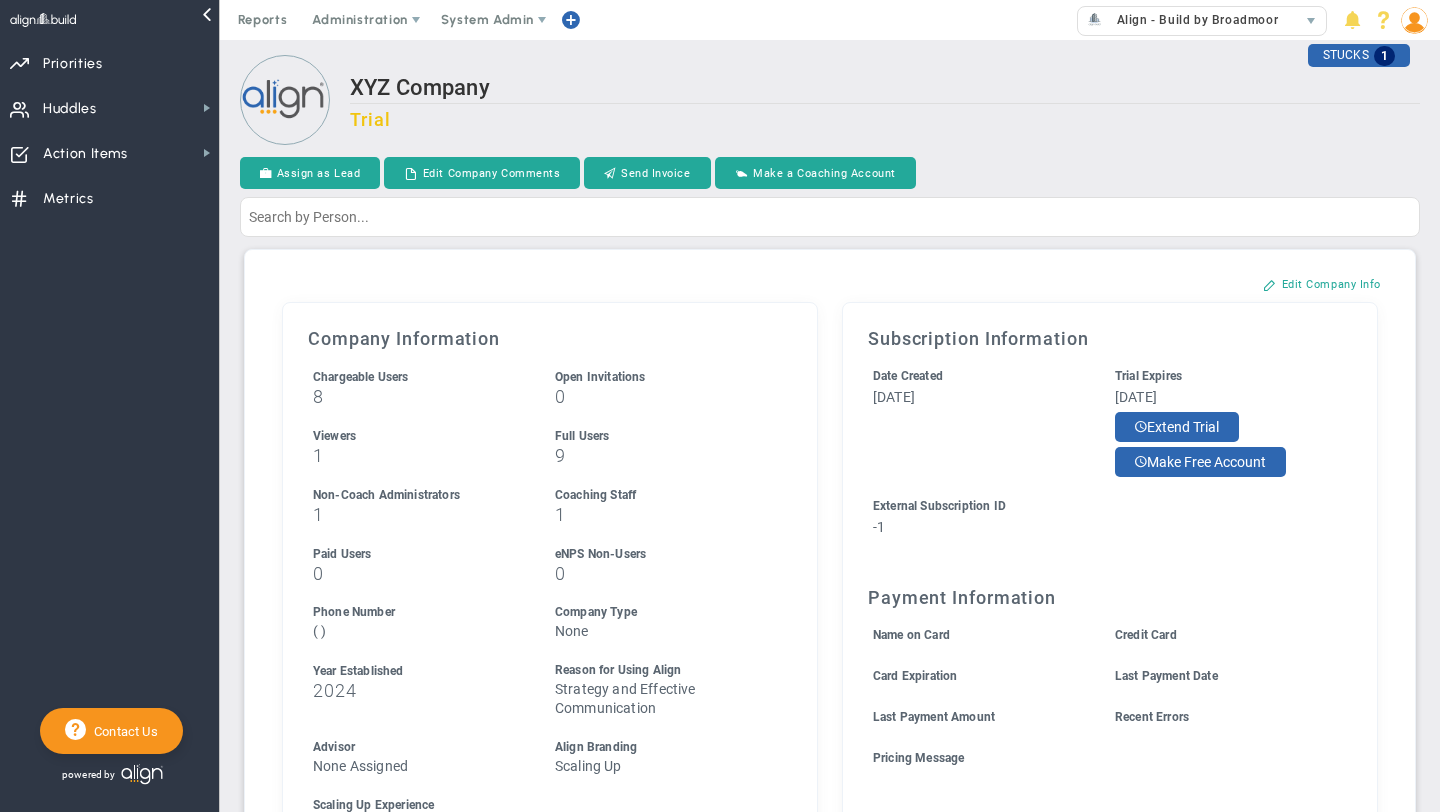 click at bounding box center [1414, 20] 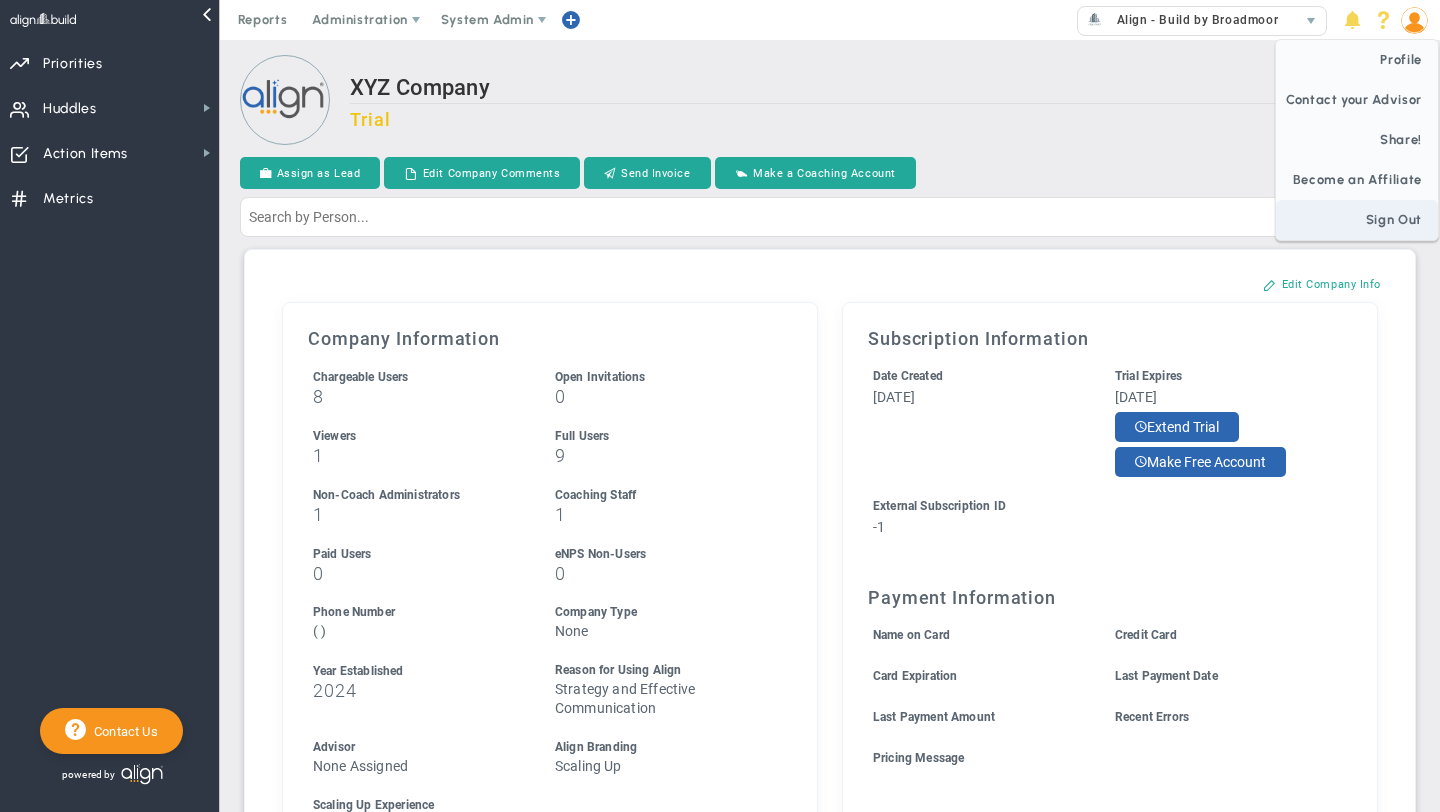 click on "Sign Out" at bounding box center (1357, 220) 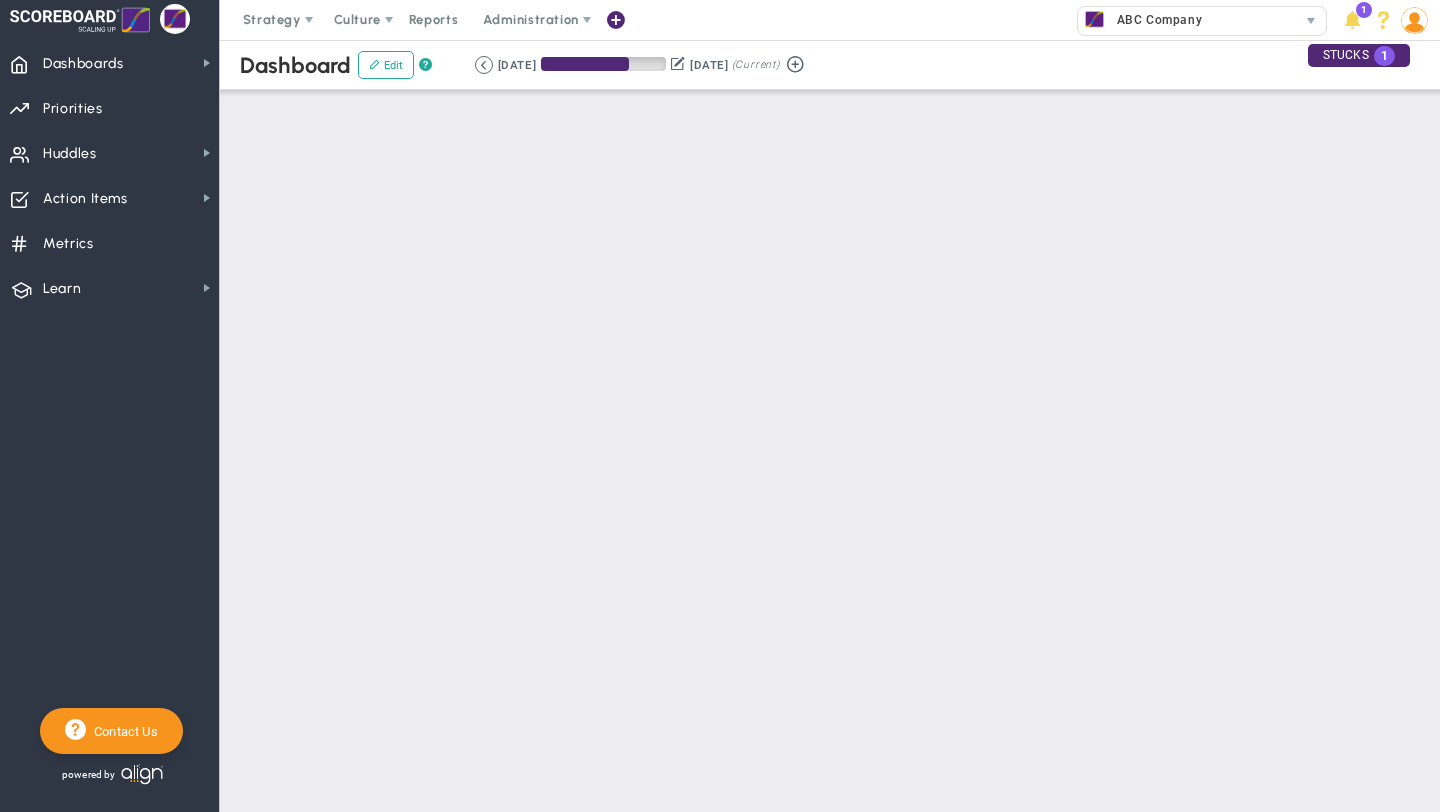 scroll, scrollTop: 0, scrollLeft: 0, axis: both 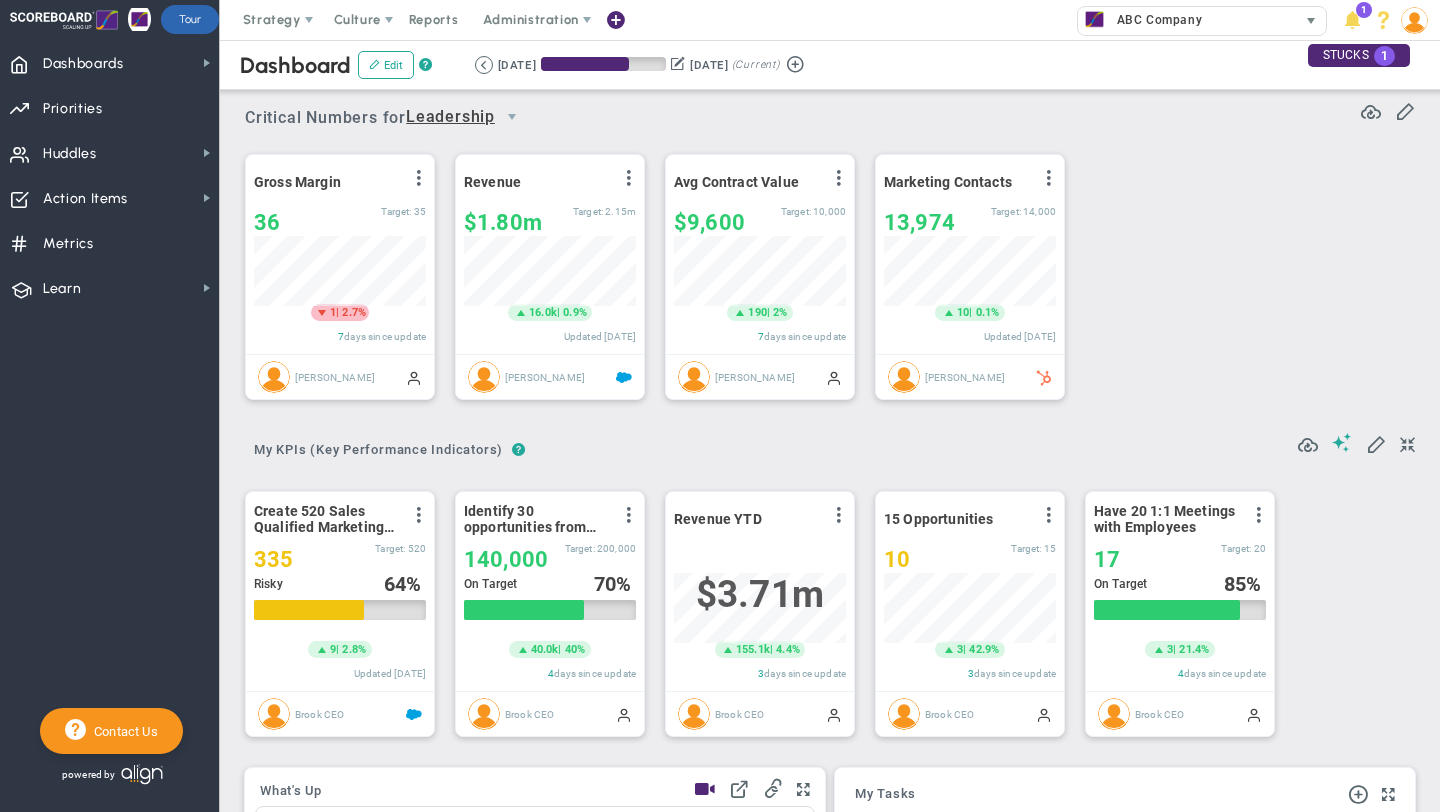 click on "ABC Company" at bounding box center (1154, 20) 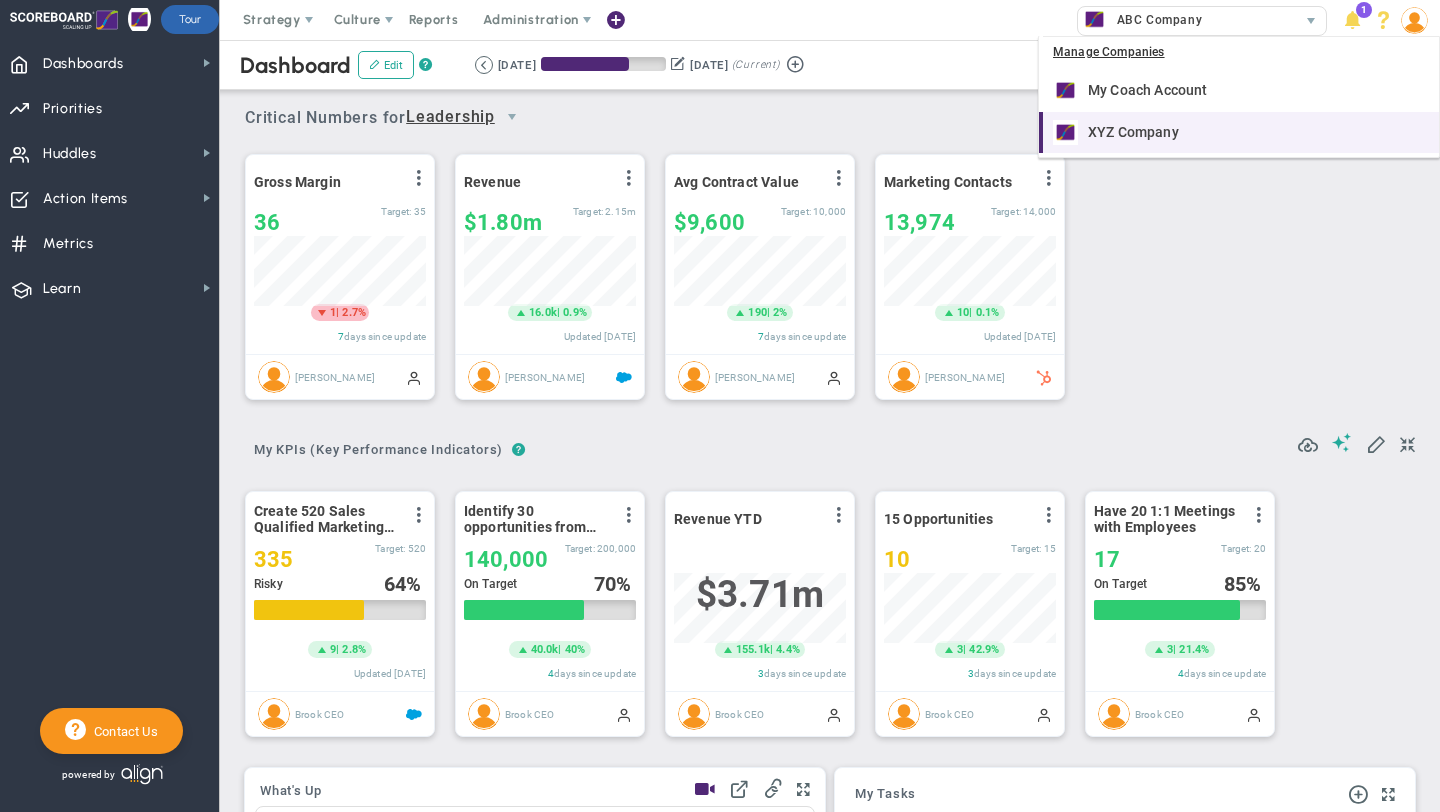 click on "XYZ Company" at bounding box center (1241, 132) 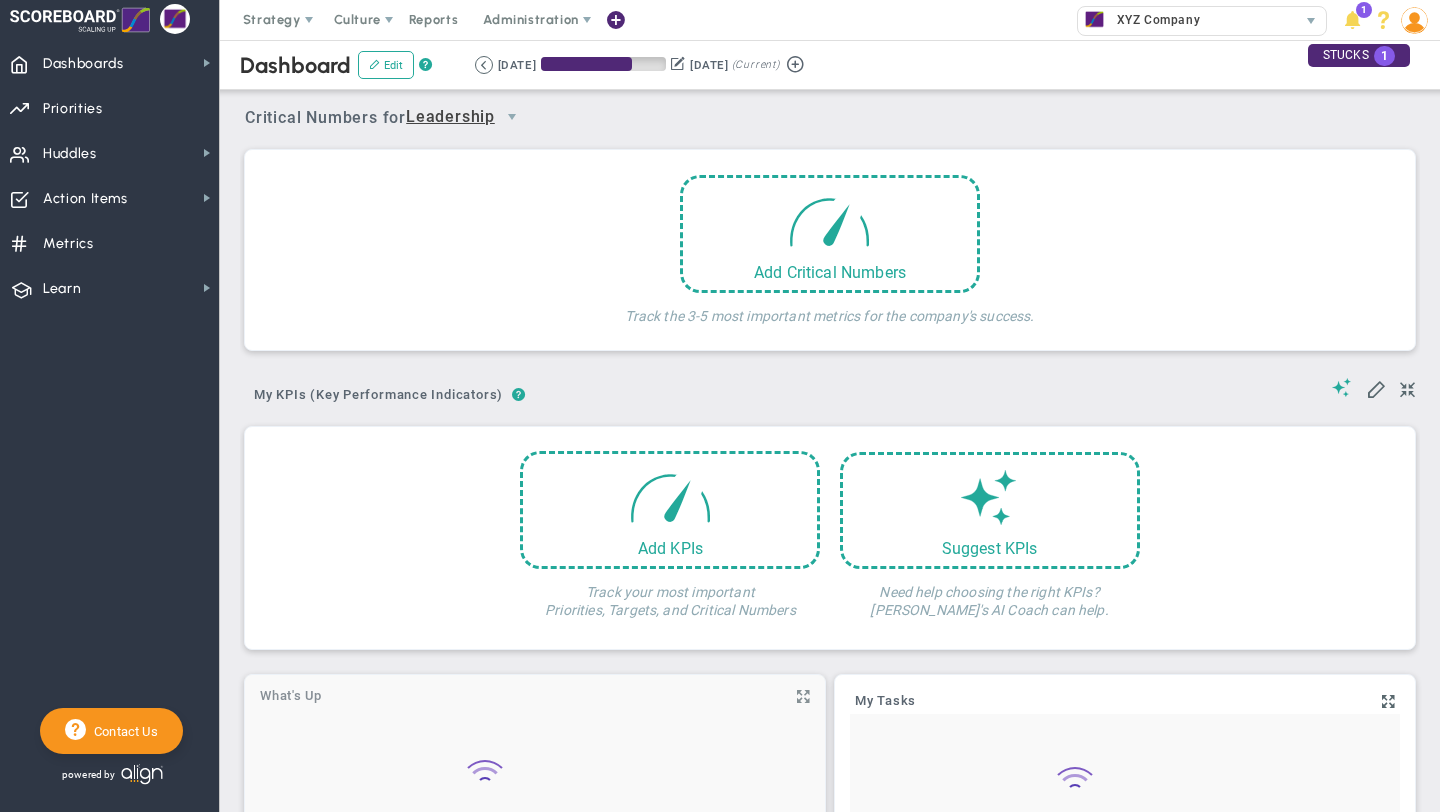 scroll, scrollTop: 0, scrollLeft: 0, axis: both 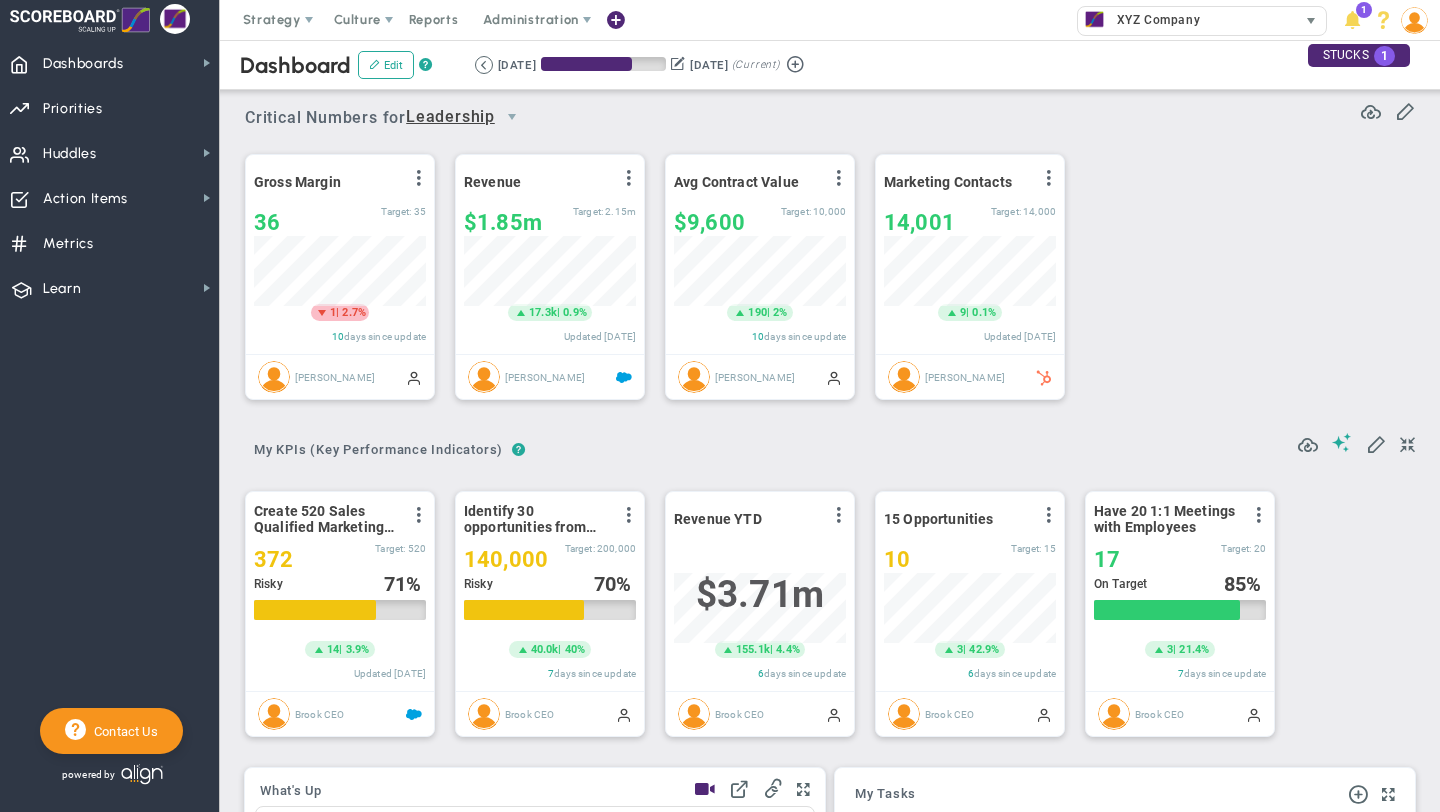 click on "XYZ Company" at bounding box center [1153, 20] 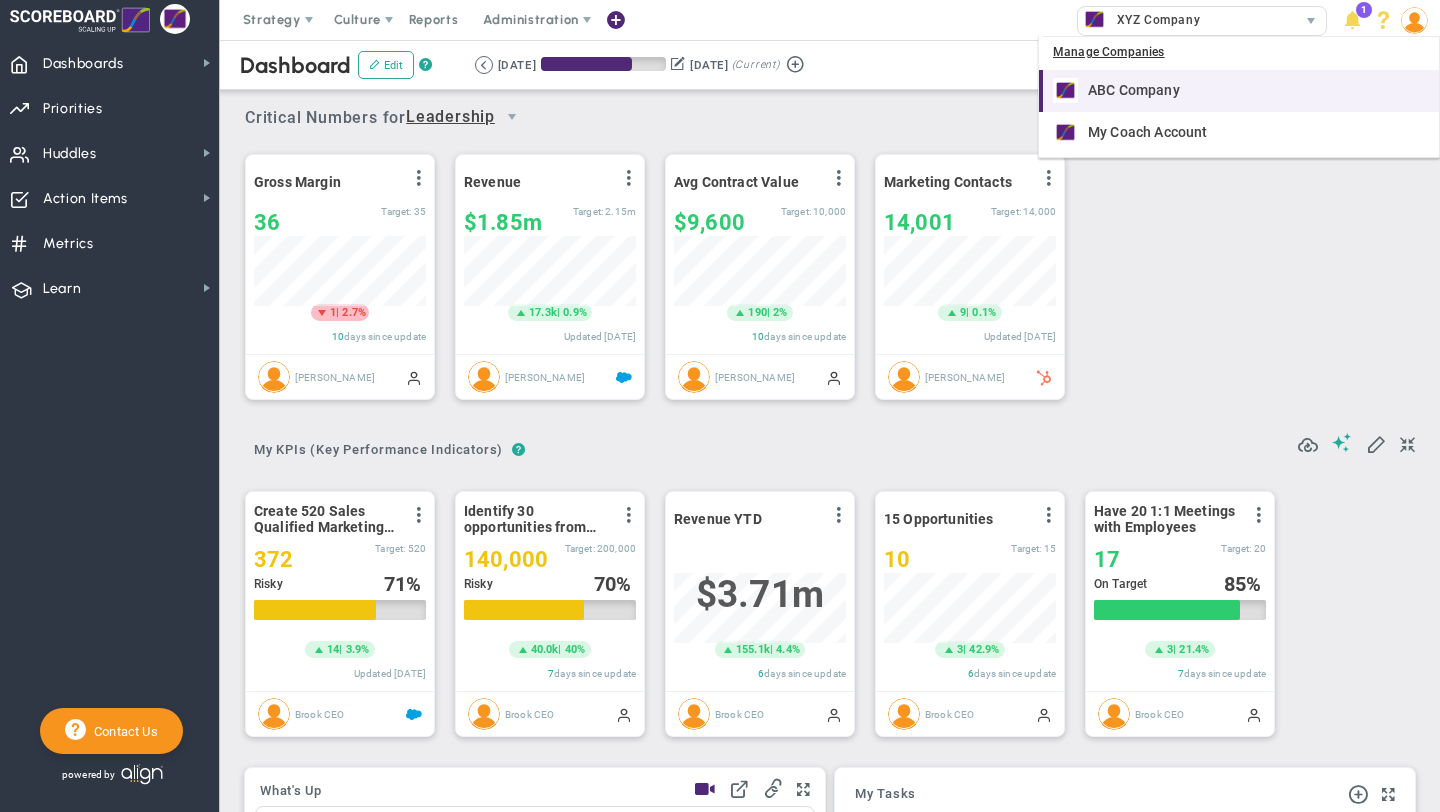 click on "ABC Company" at bounding box center (1134, 90) 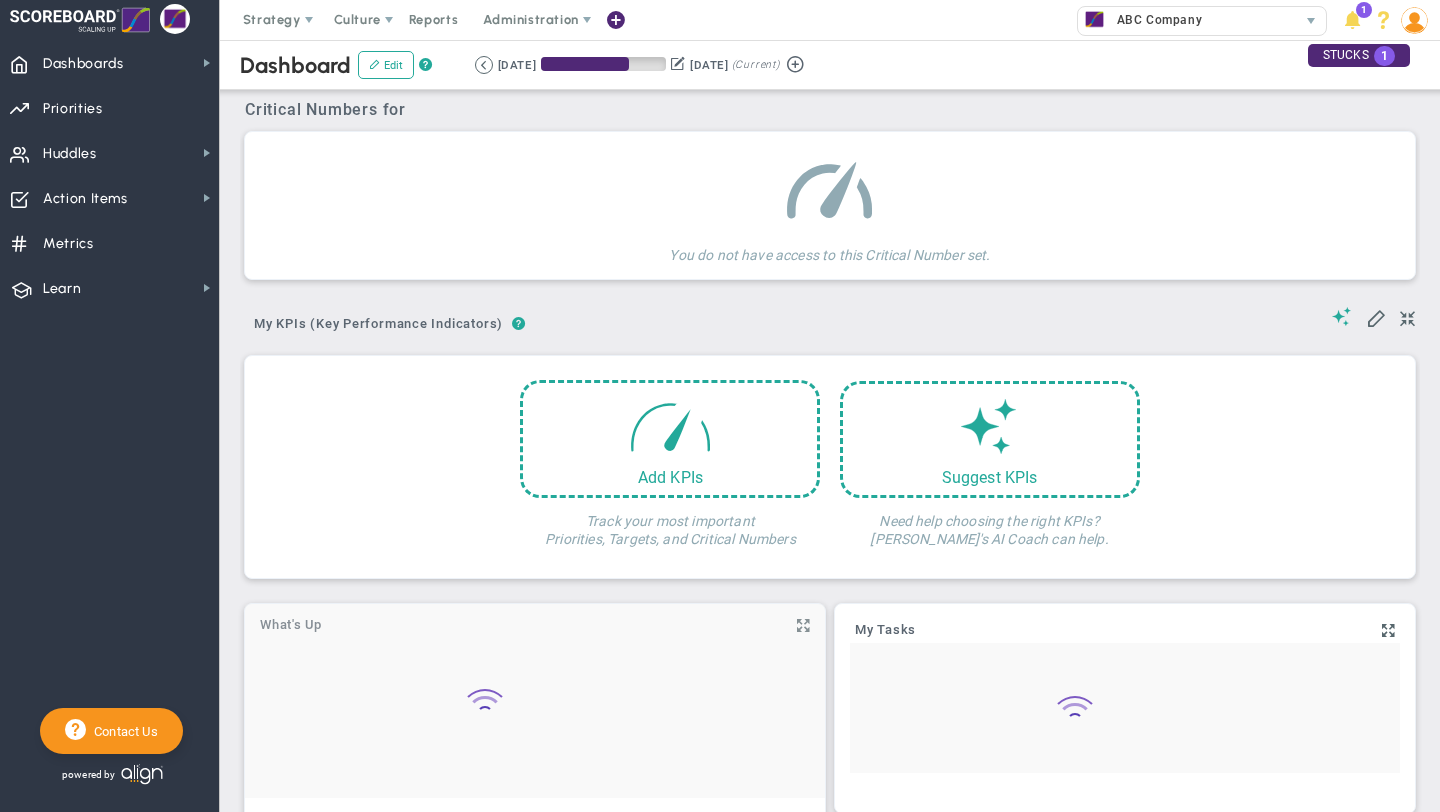 scroll, scrollTop: 0, scrollLeft: 0, axis: both 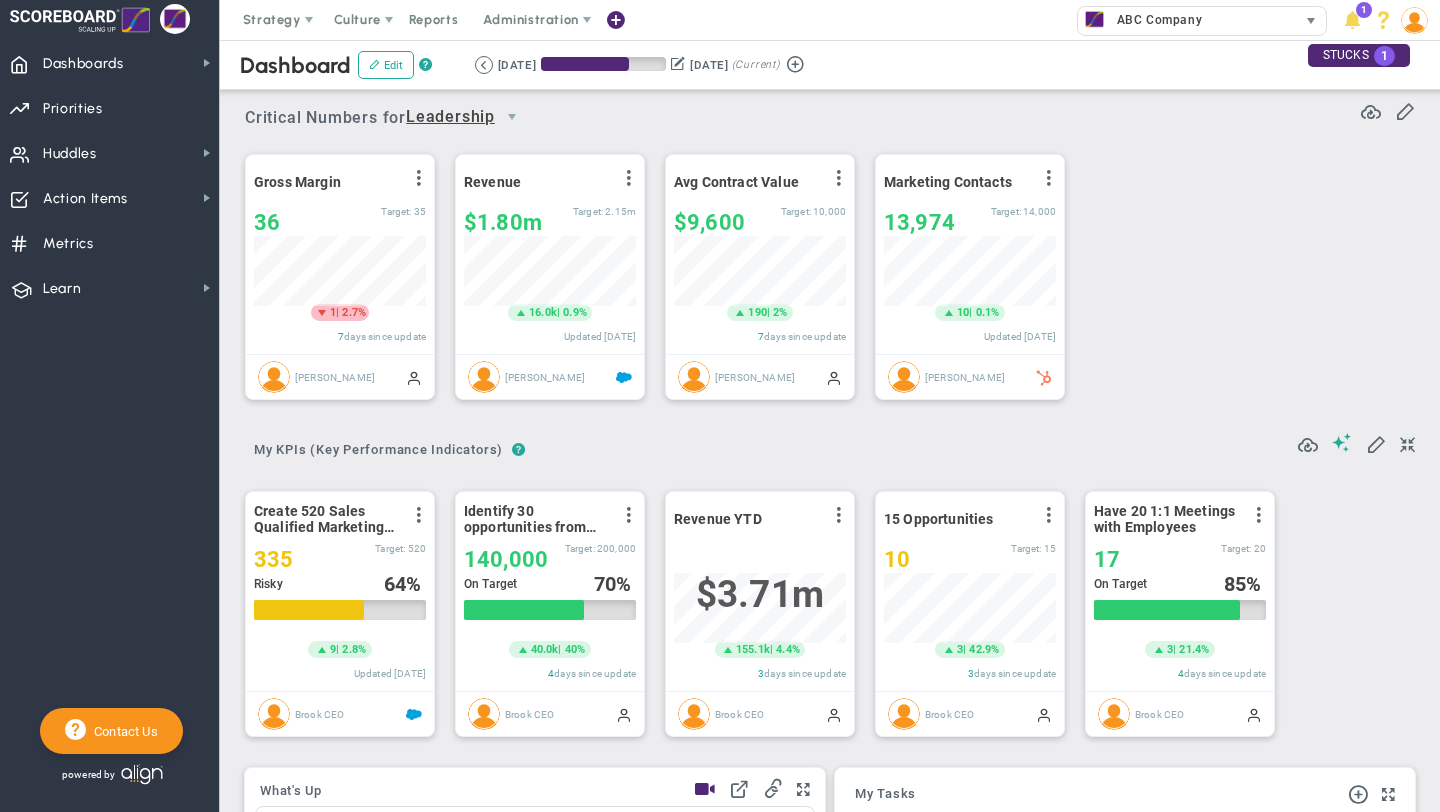 click at bounding box center [1311, 21] 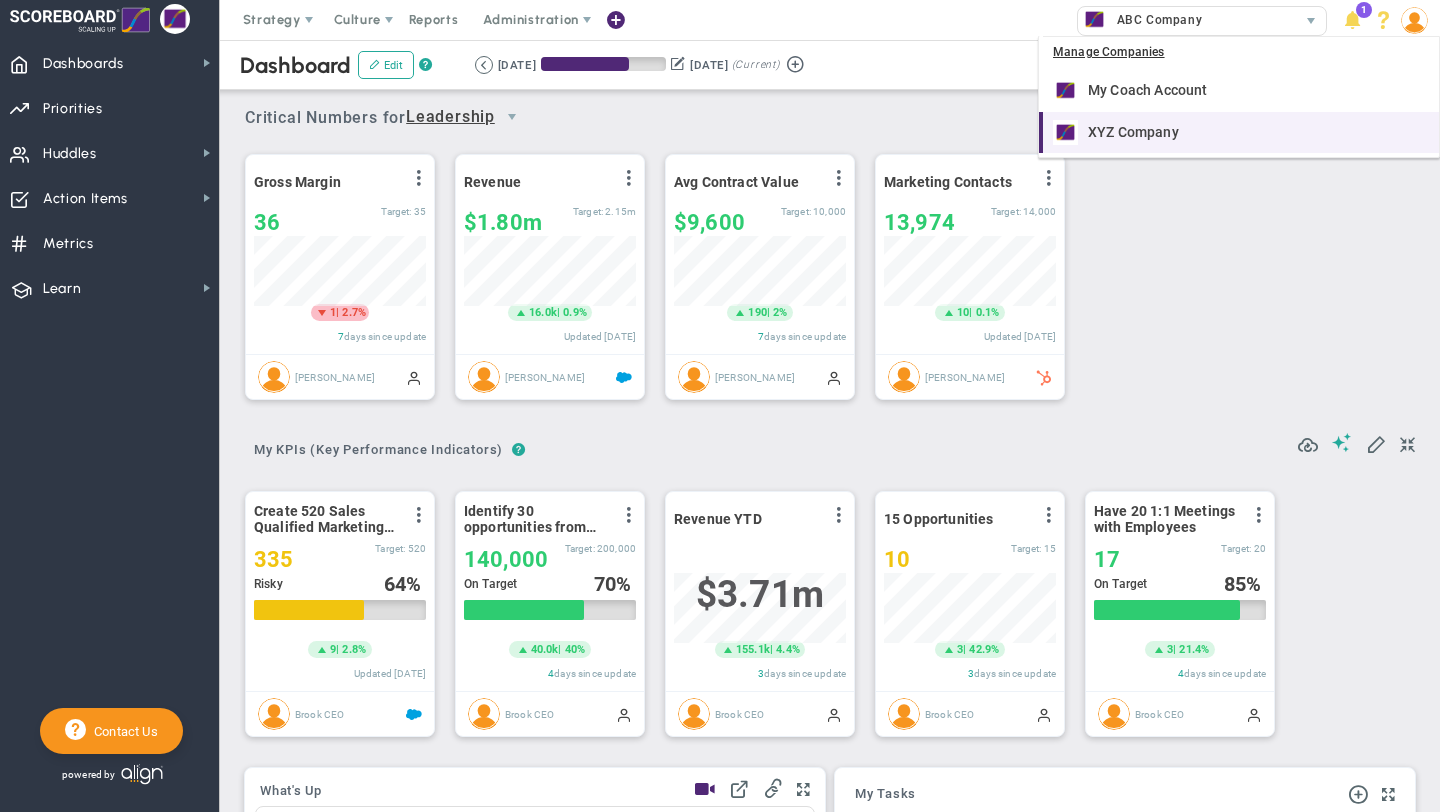 click on "XYZ Company" at bounding box center [1241, 132] 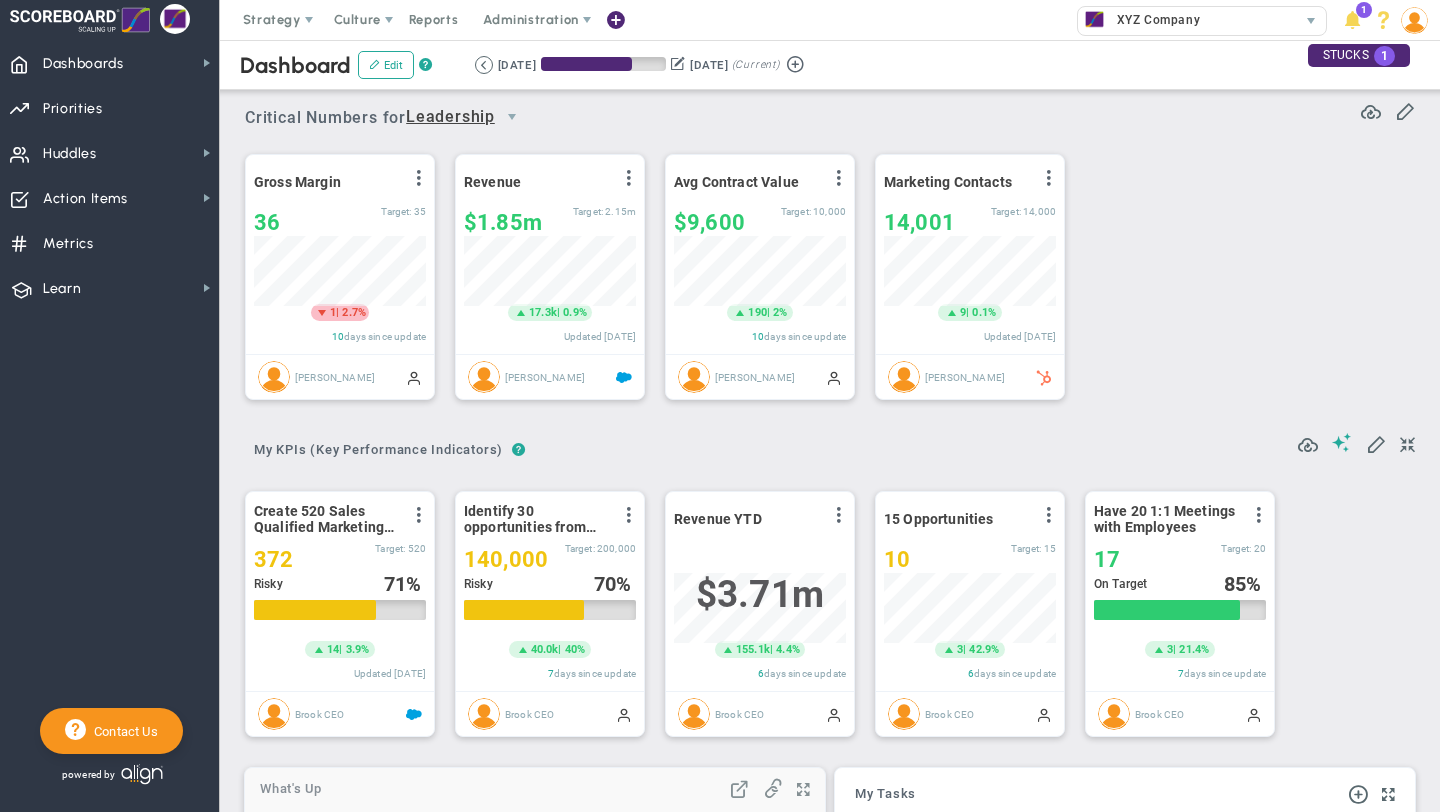 scroll, scrollTop: 0, scrollLeft: 0, axis: both 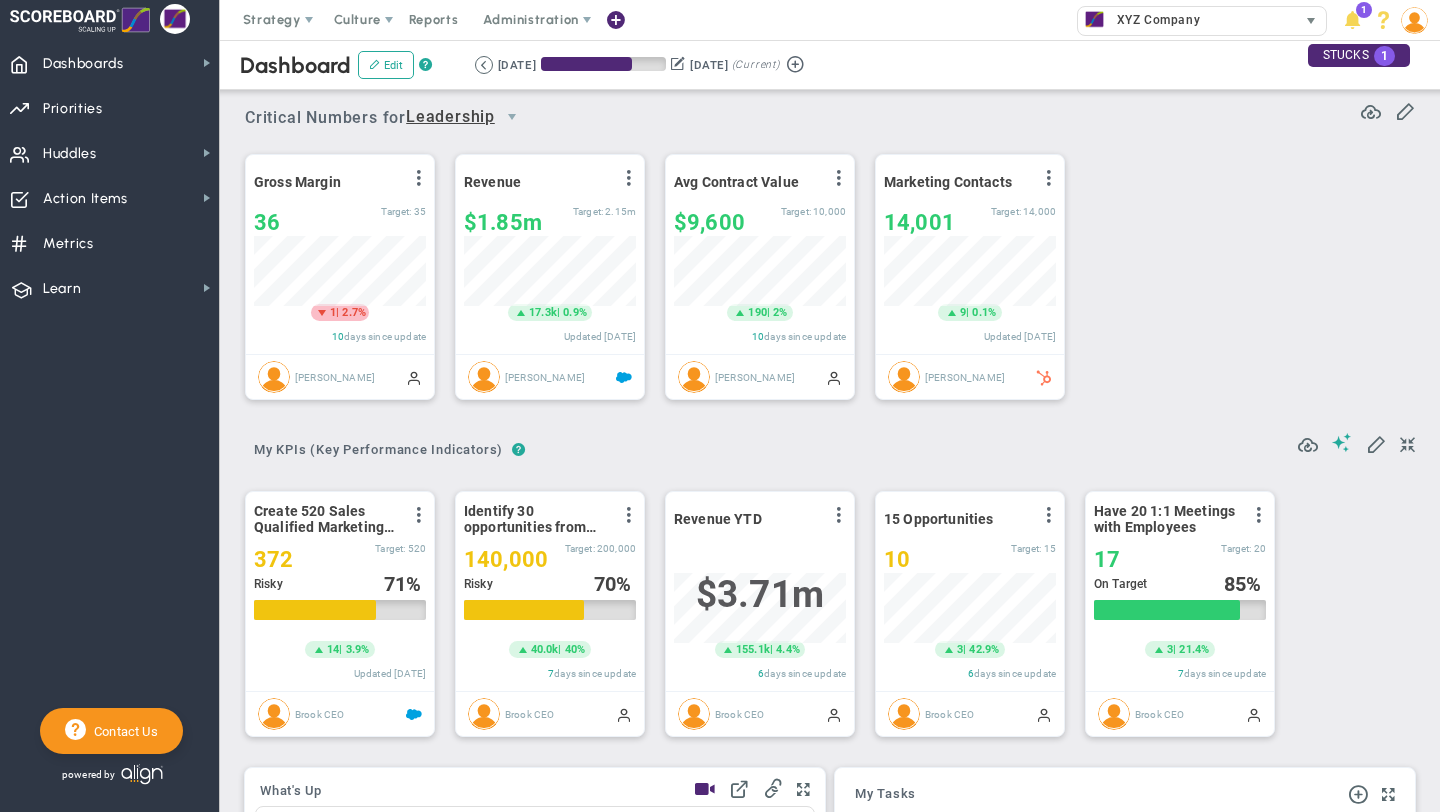 click at bounding box center (1311, 21) 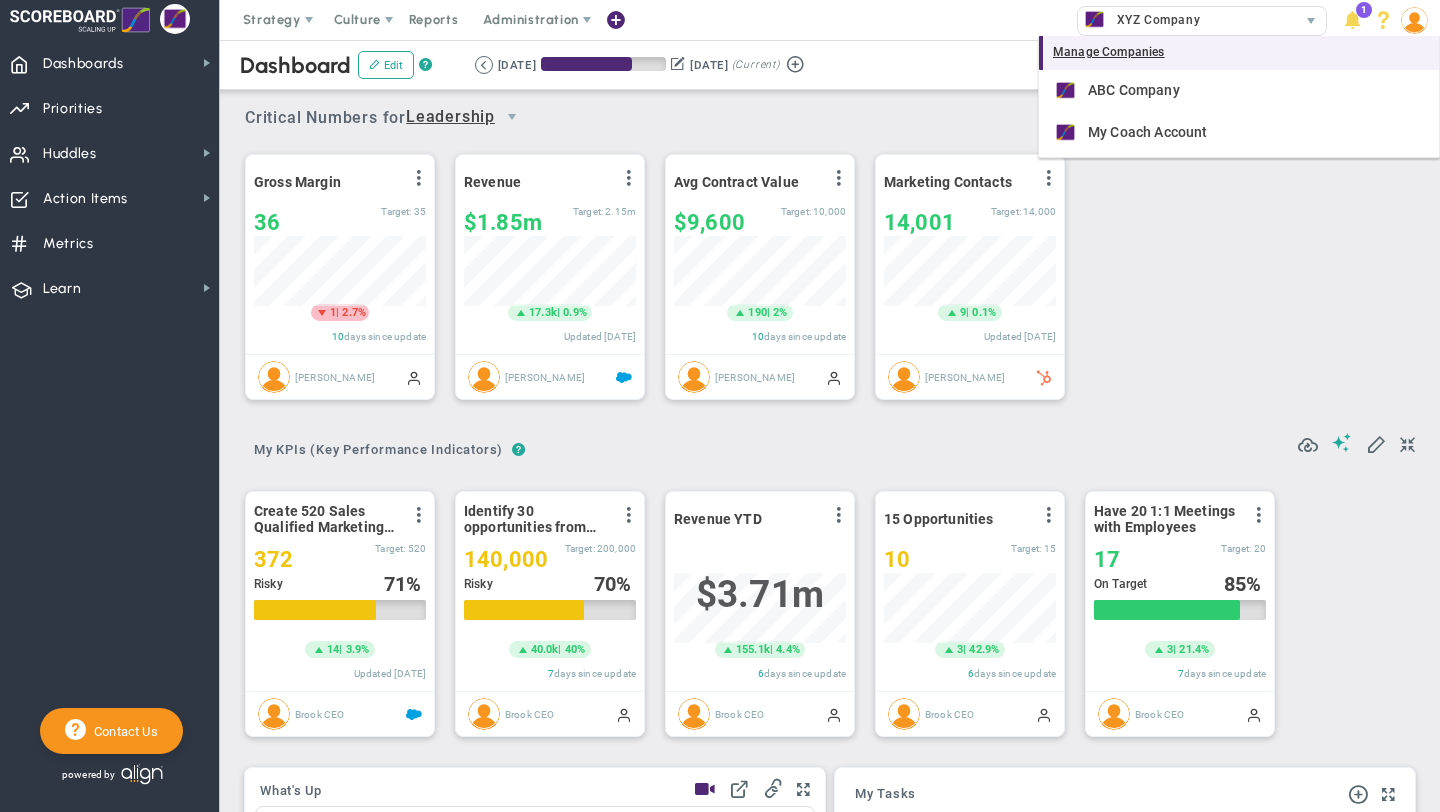 click on "Manage Companies" at bounding box center [1239, 53] 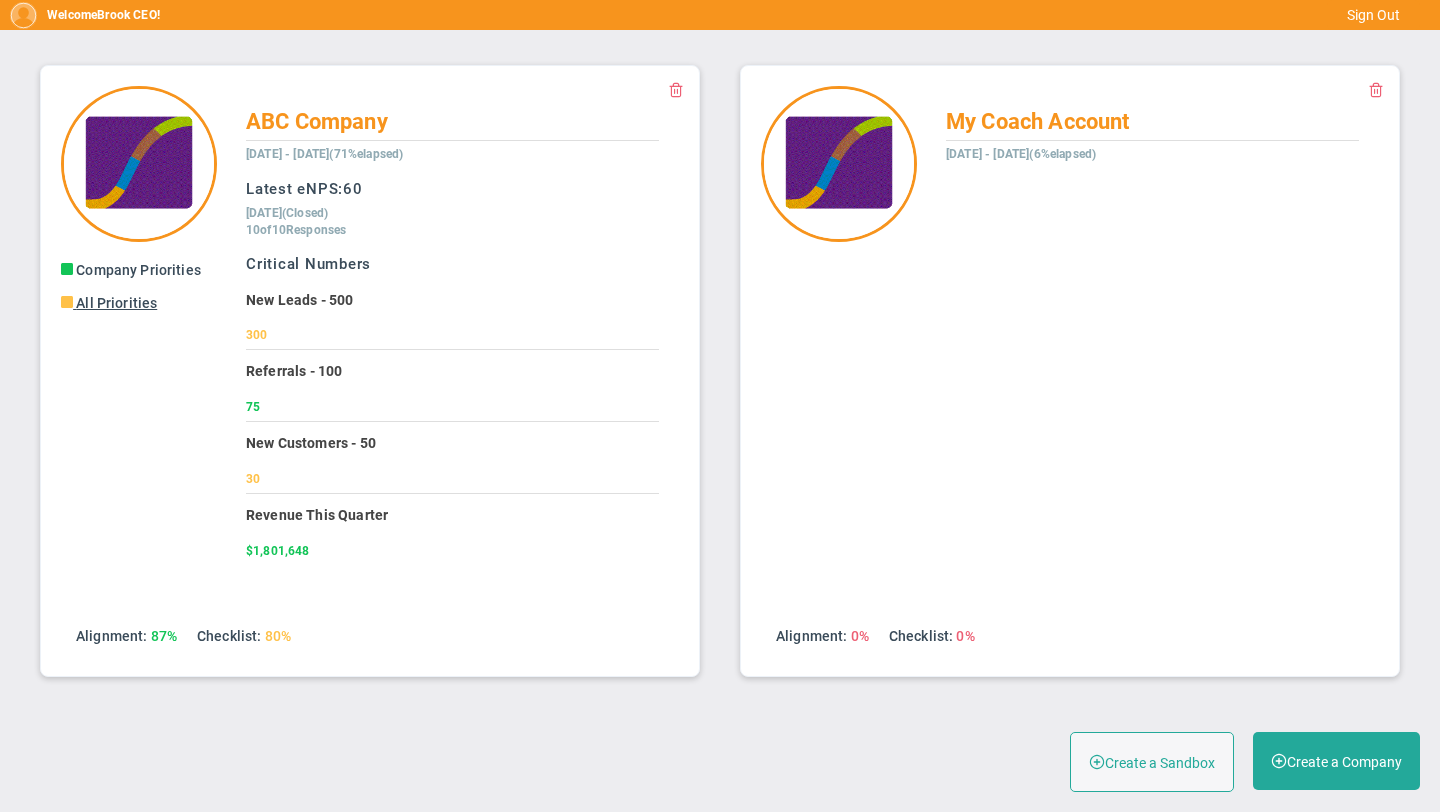 click on "All Priorities" at bounding box center [116, 303] 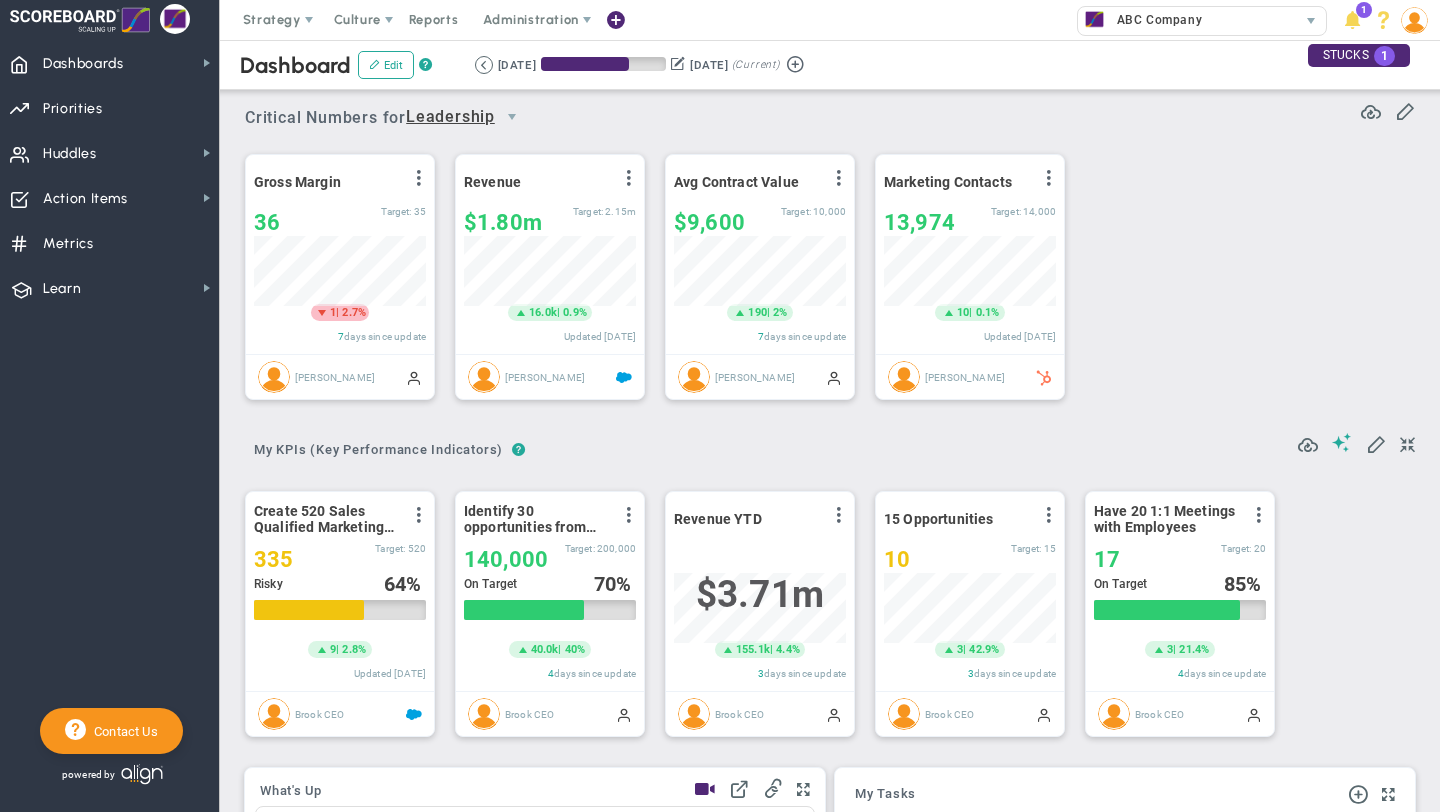 scroll, scrollTop: 999930, scrollLeft: 999828, axis: both 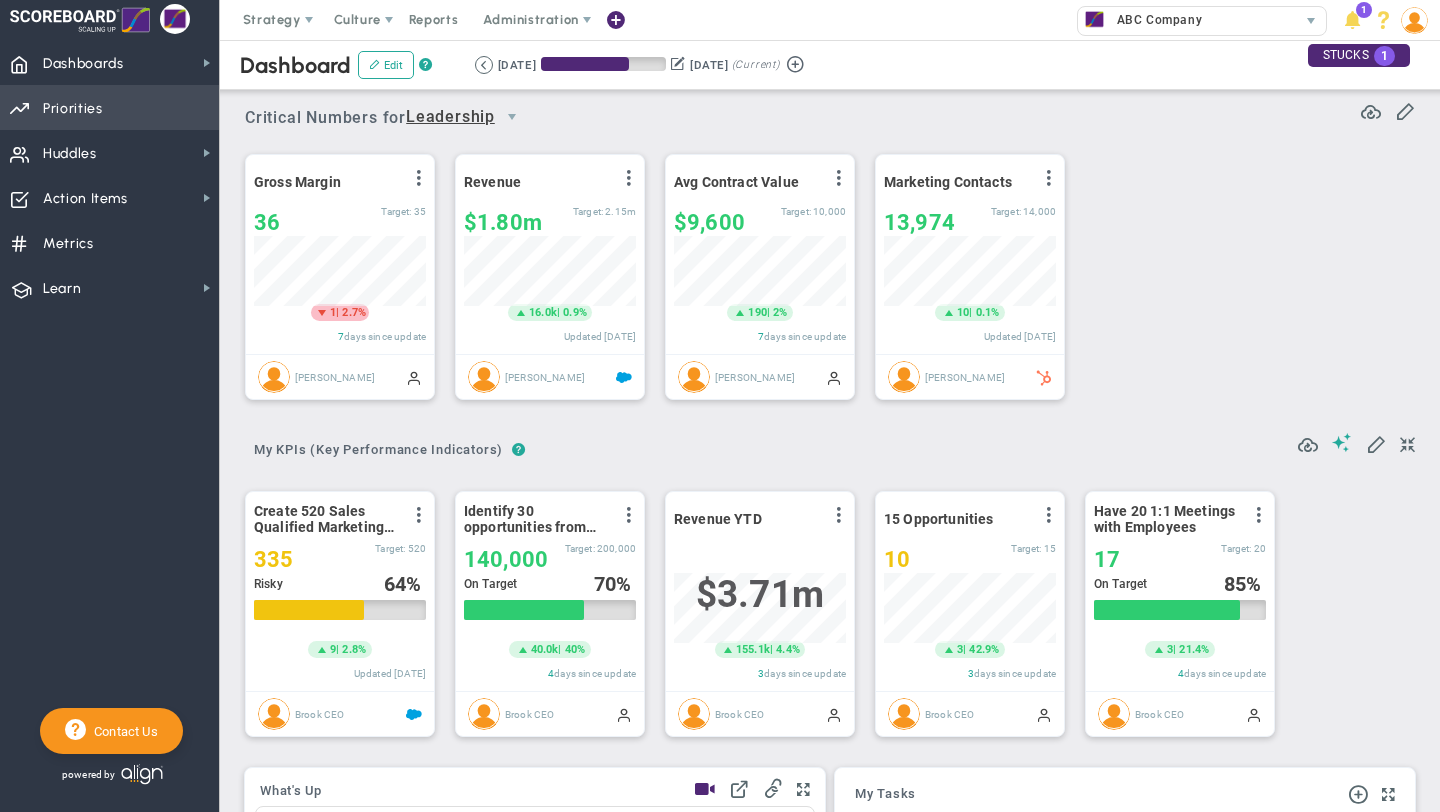 click on "Priorities OKR Tree Priorities OKRs" at bounding box center (109, 107) 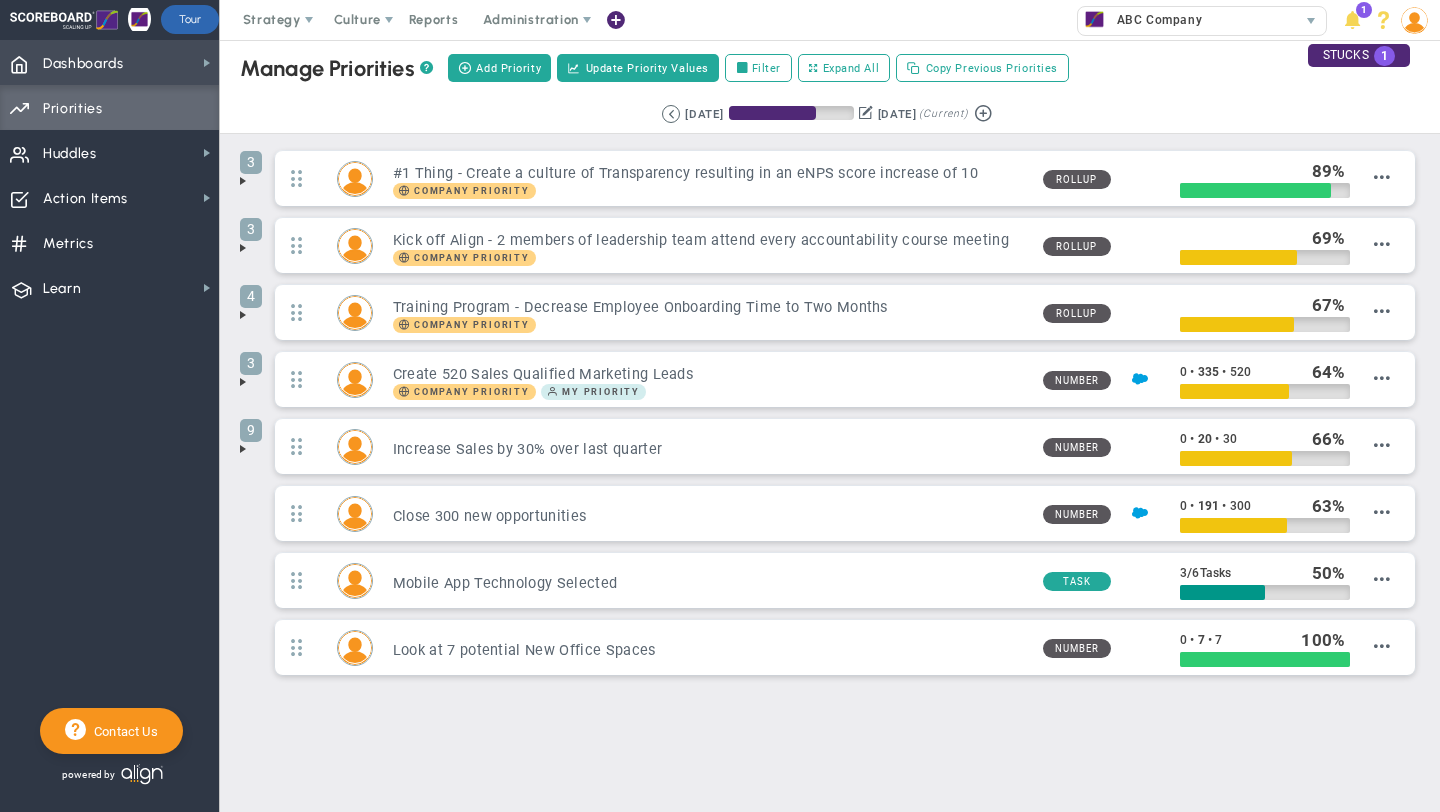 click on "Dashboards Dashboards" at bounding box center (109, 62) 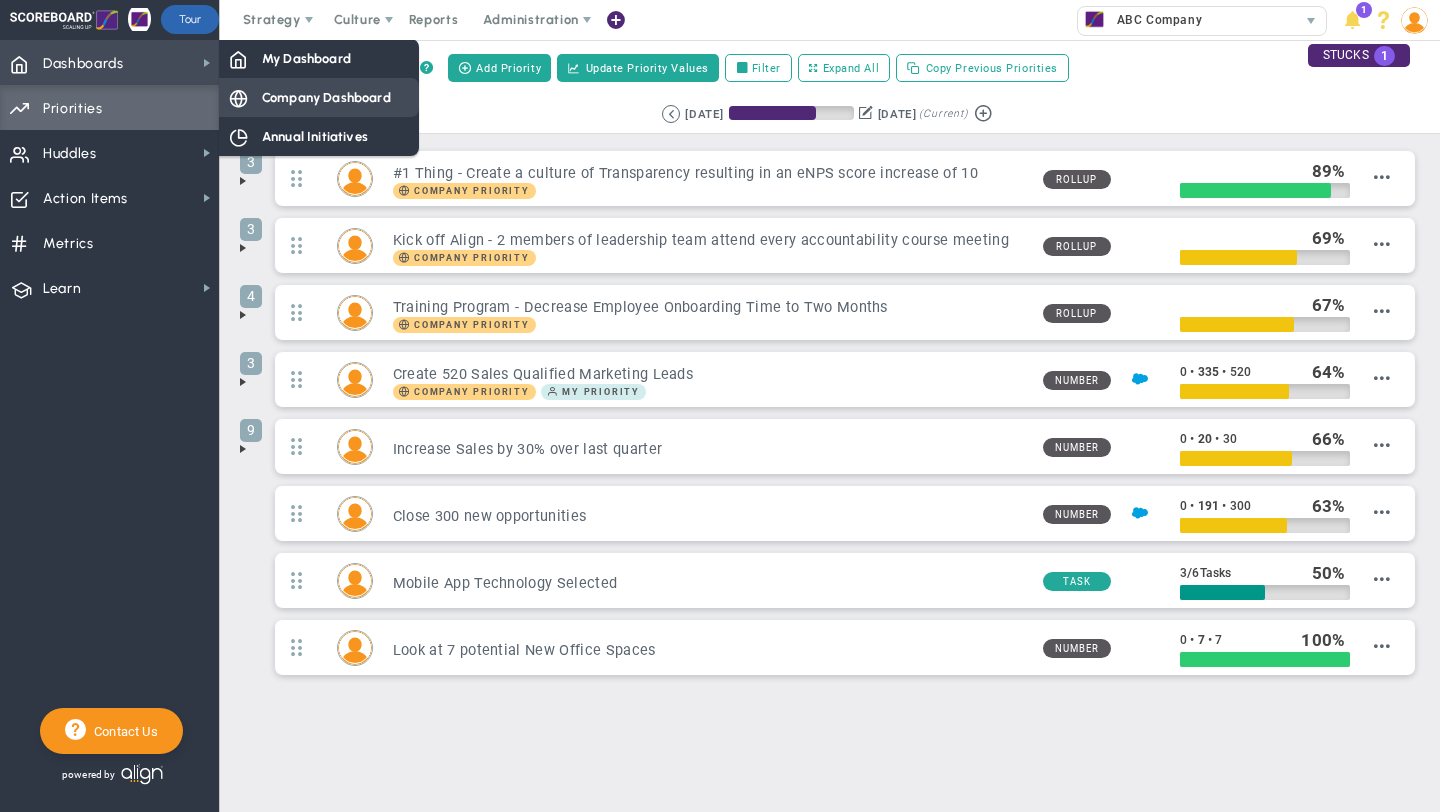 click on "Company Dashboard" at bounding box center [319, 97] 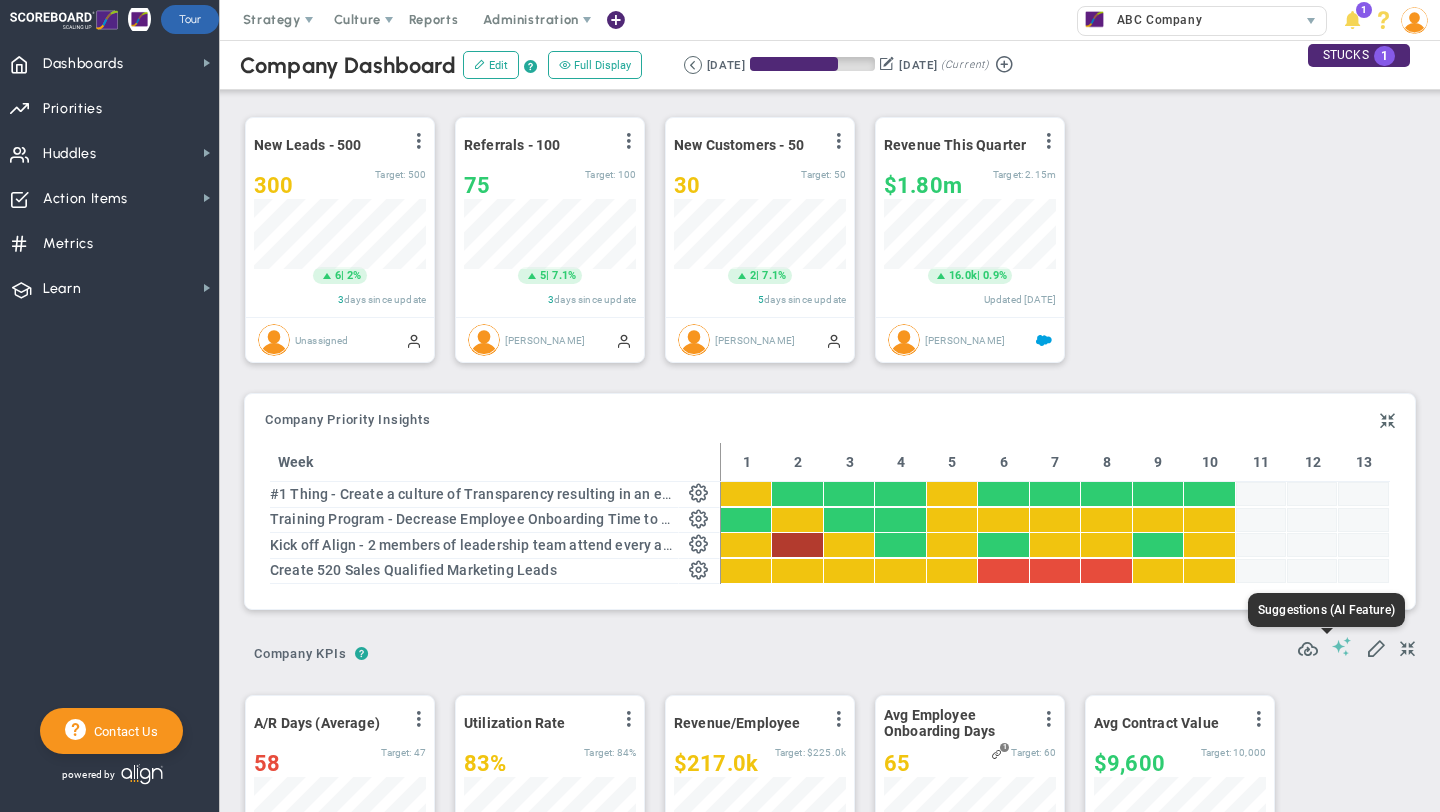 click at bounding box center (1342, 646) 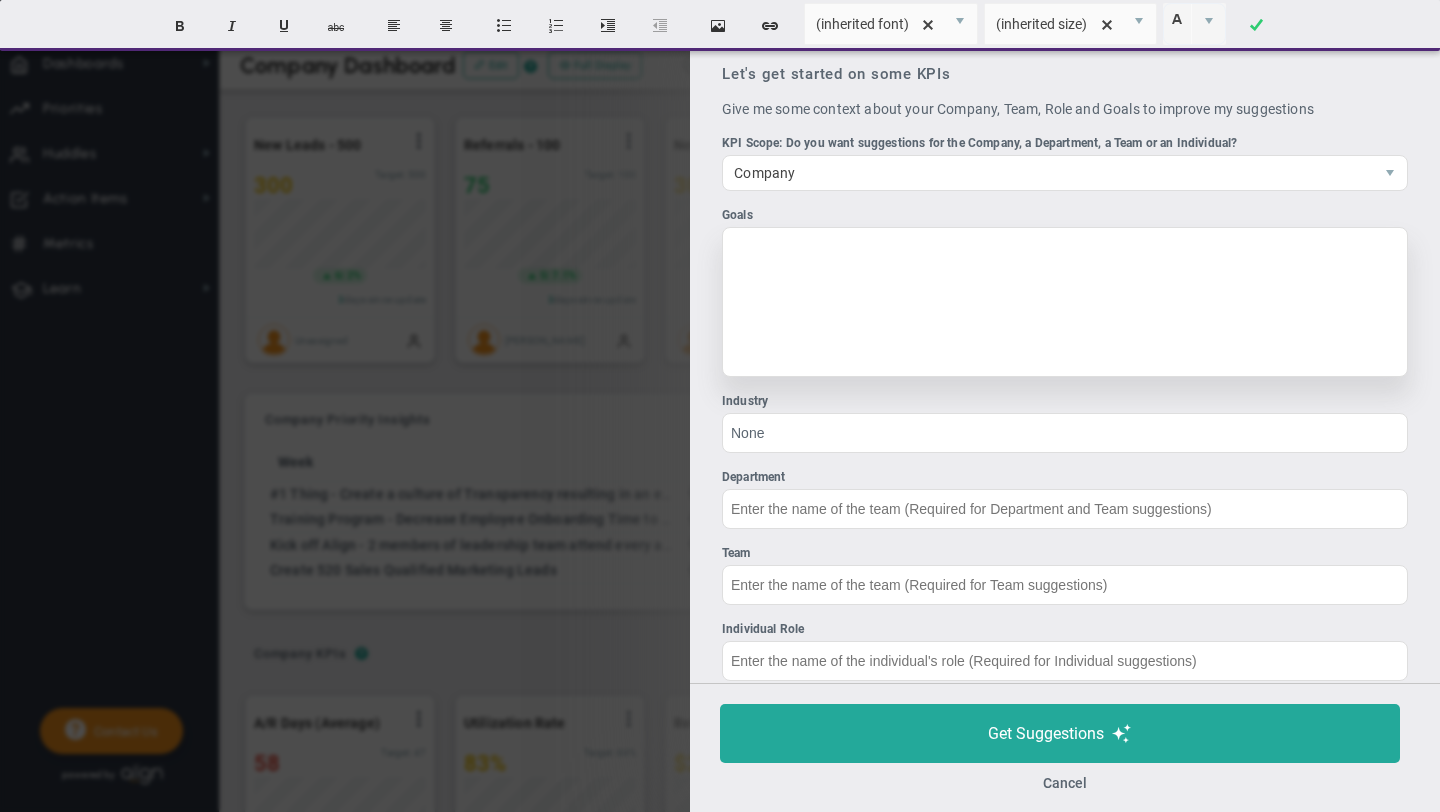 click at bounding box center (1065, 302) 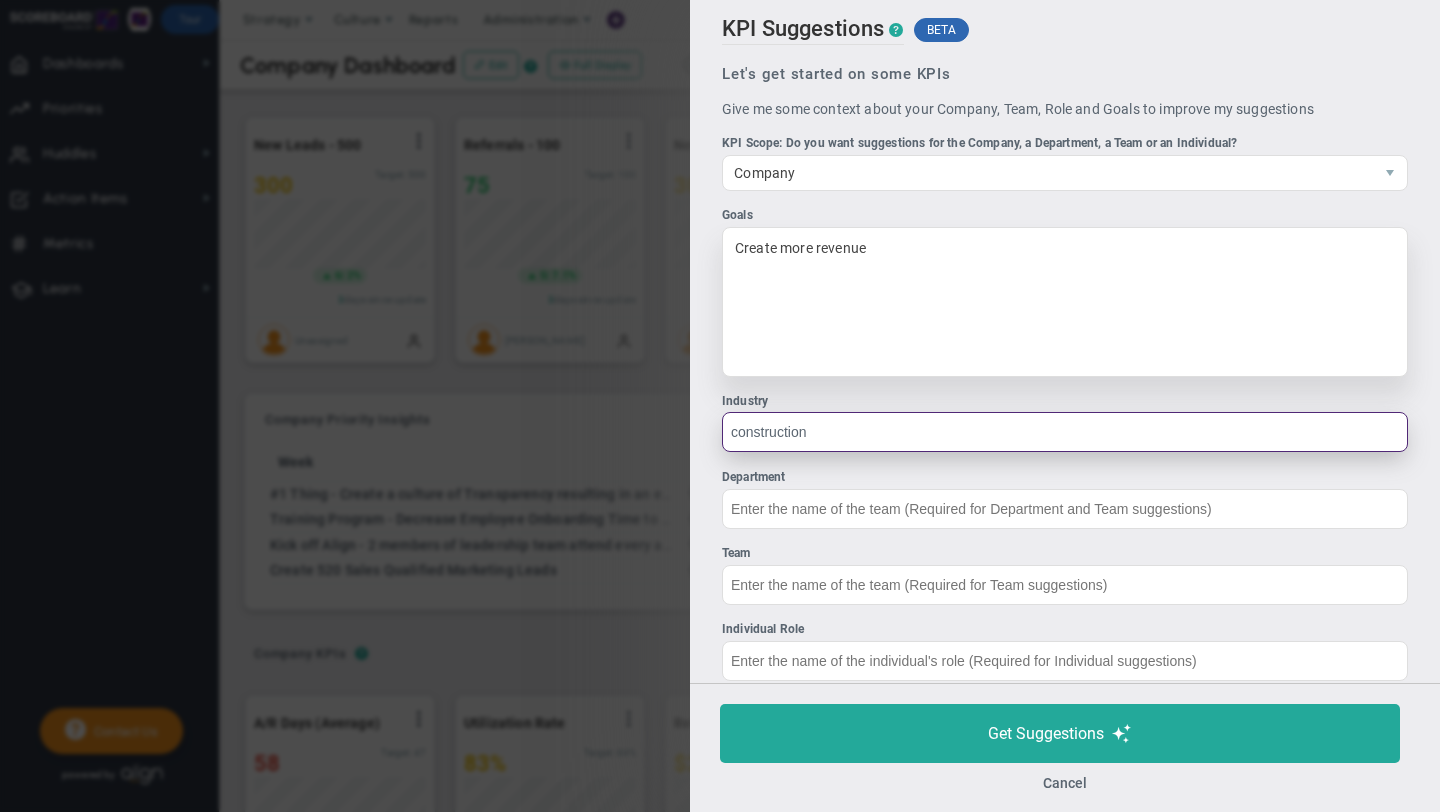 type on "construction" 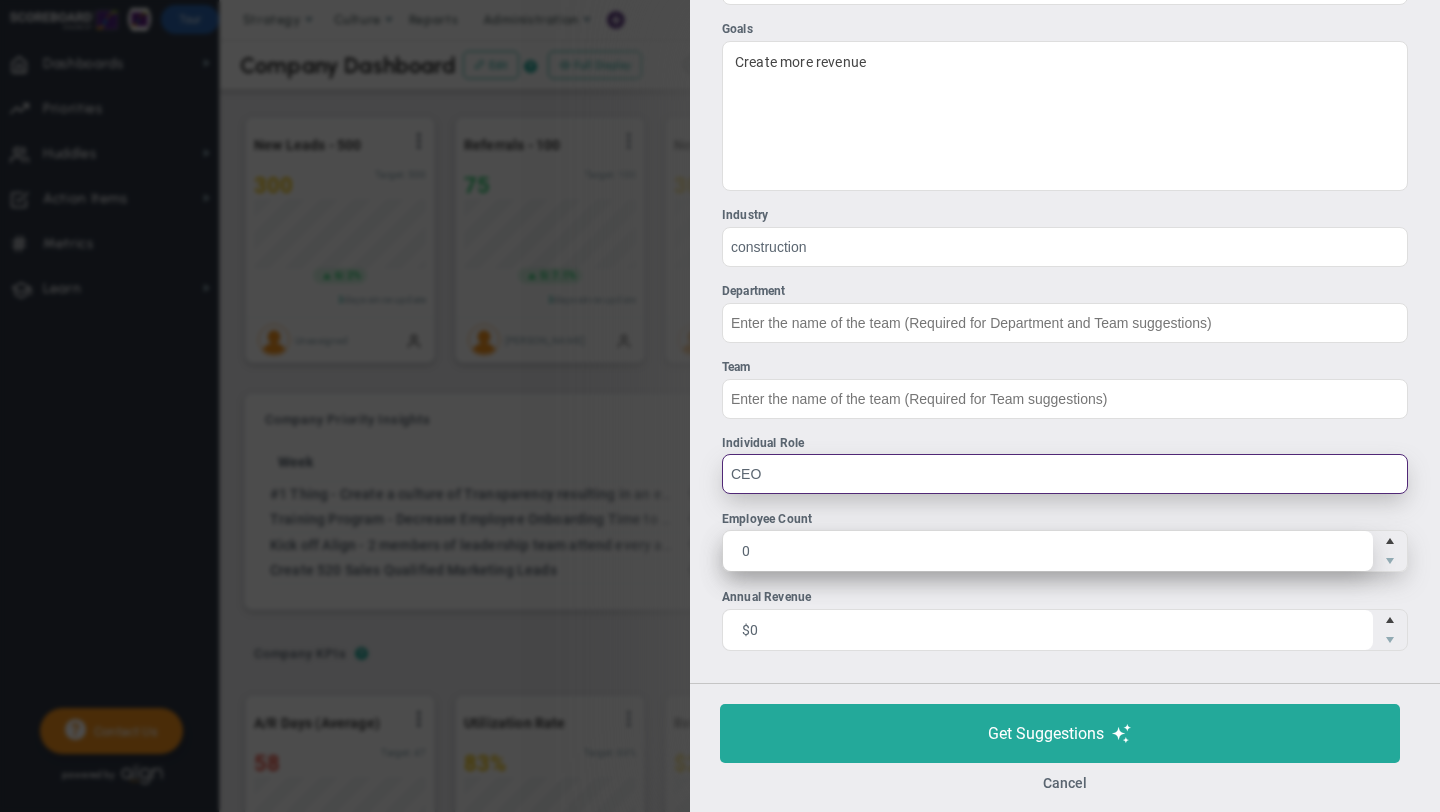 type on "CEO" 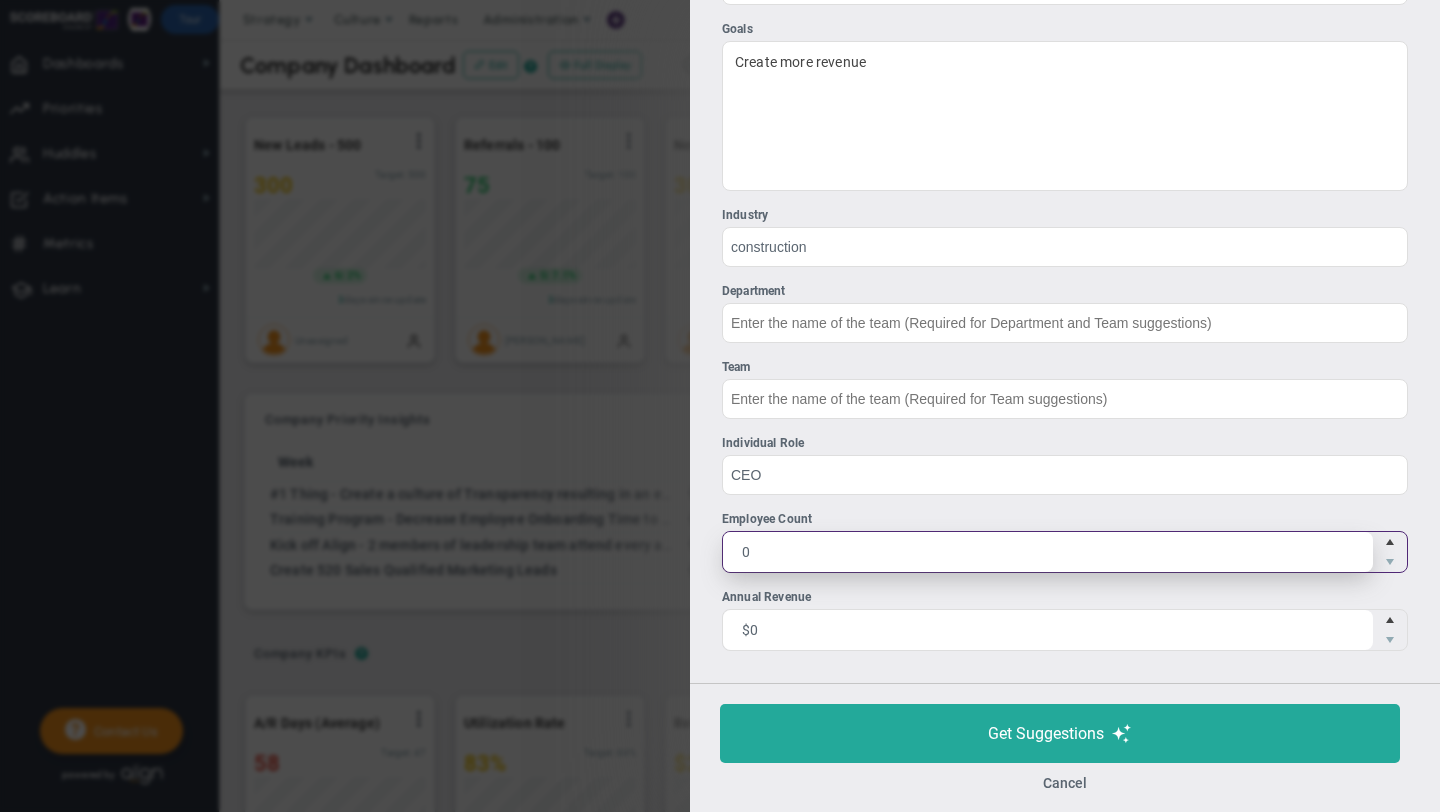 drag, startPoint x: 961, startPoint y: 556, endPoint x: 676, endPoint y: 536, distance: 285.7009 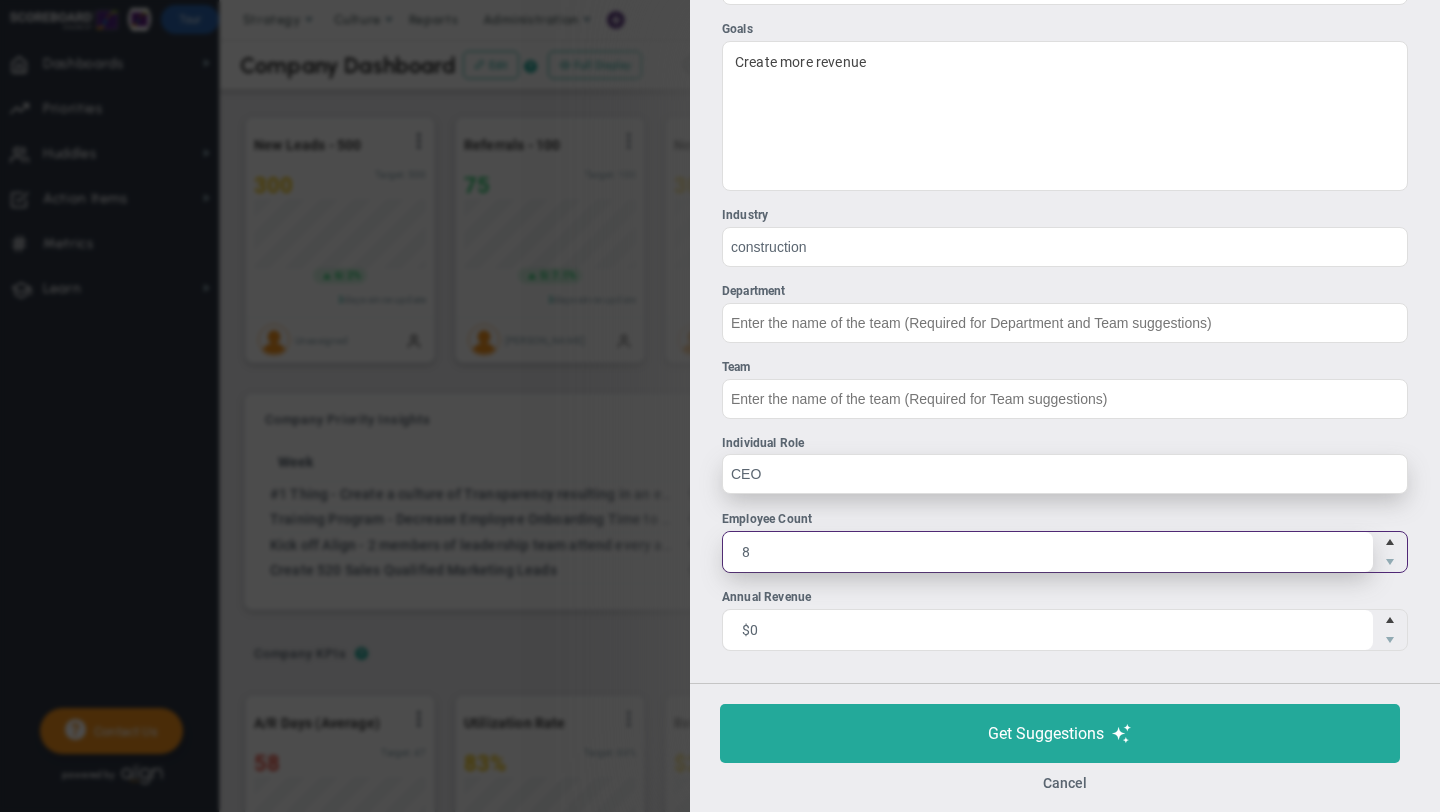 type on "85" 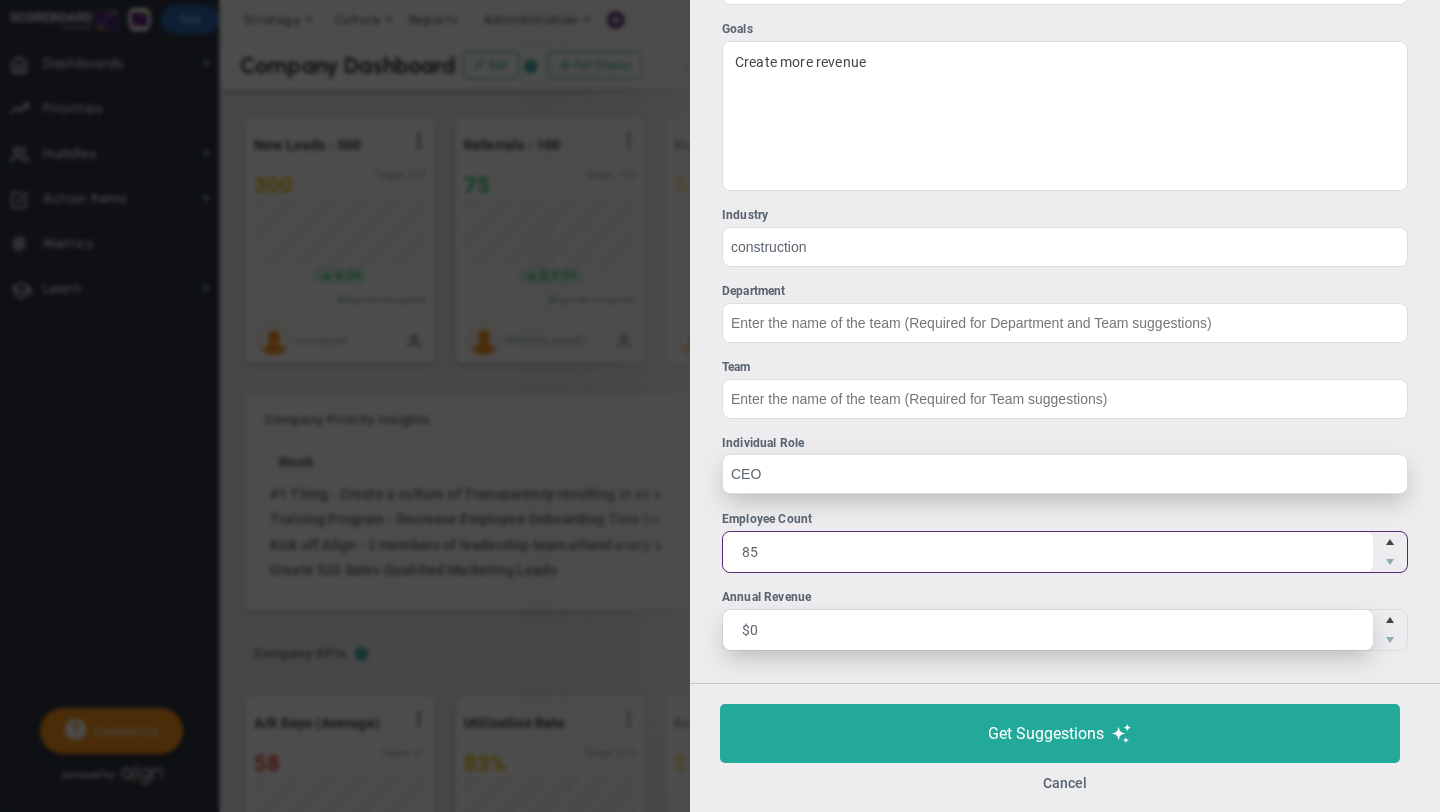 type on "85" 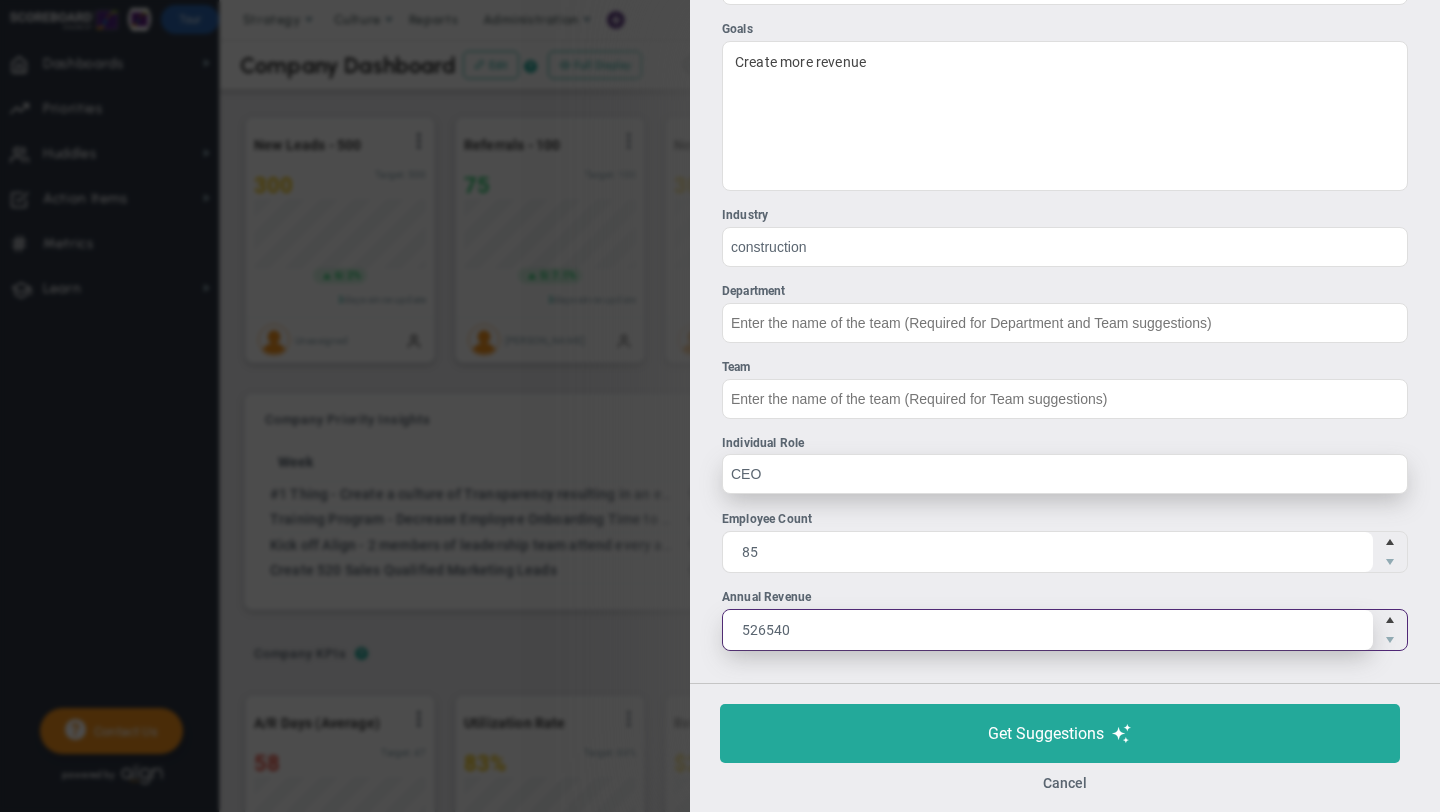 type on "5265400" 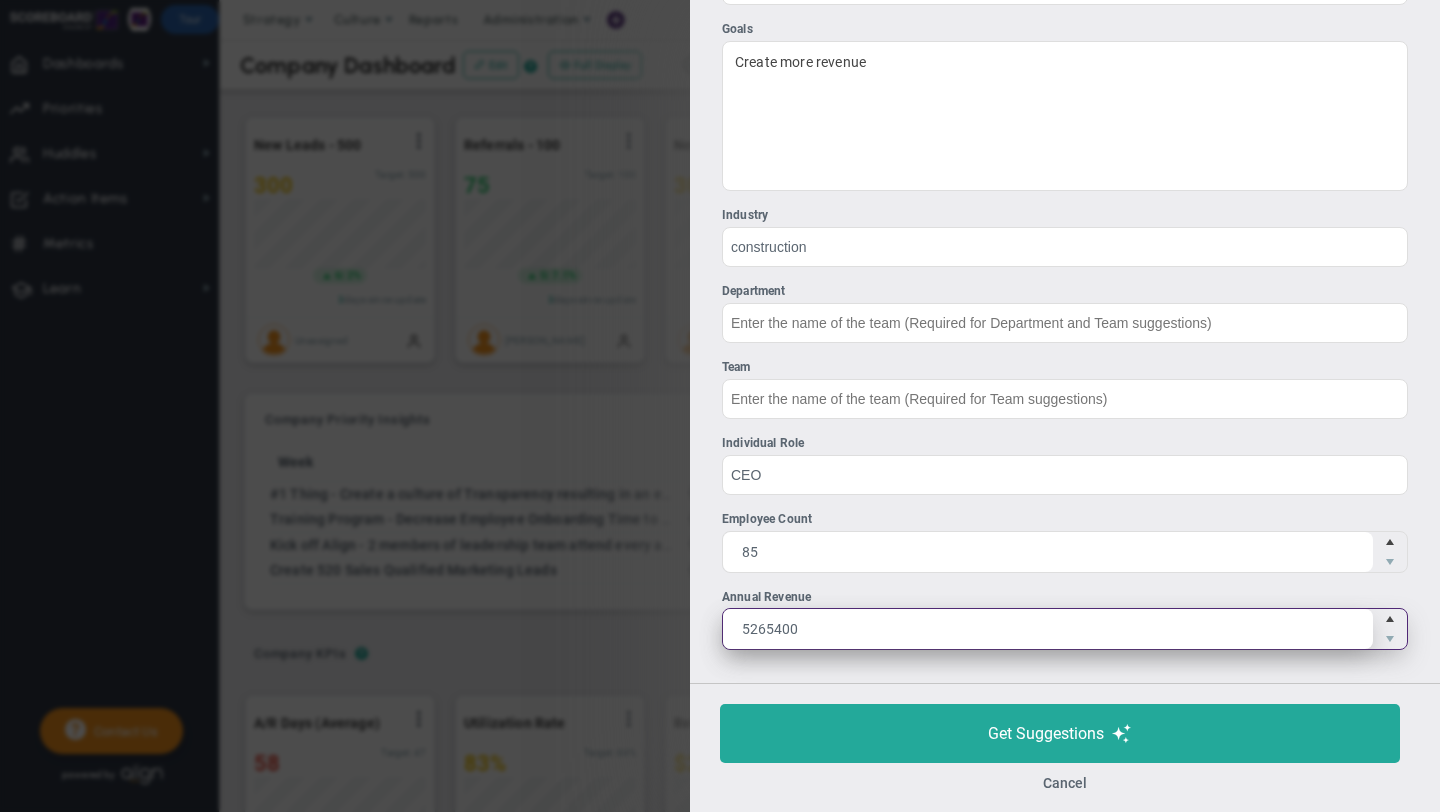 click on "5265400" at bounding box center (1048, 629) 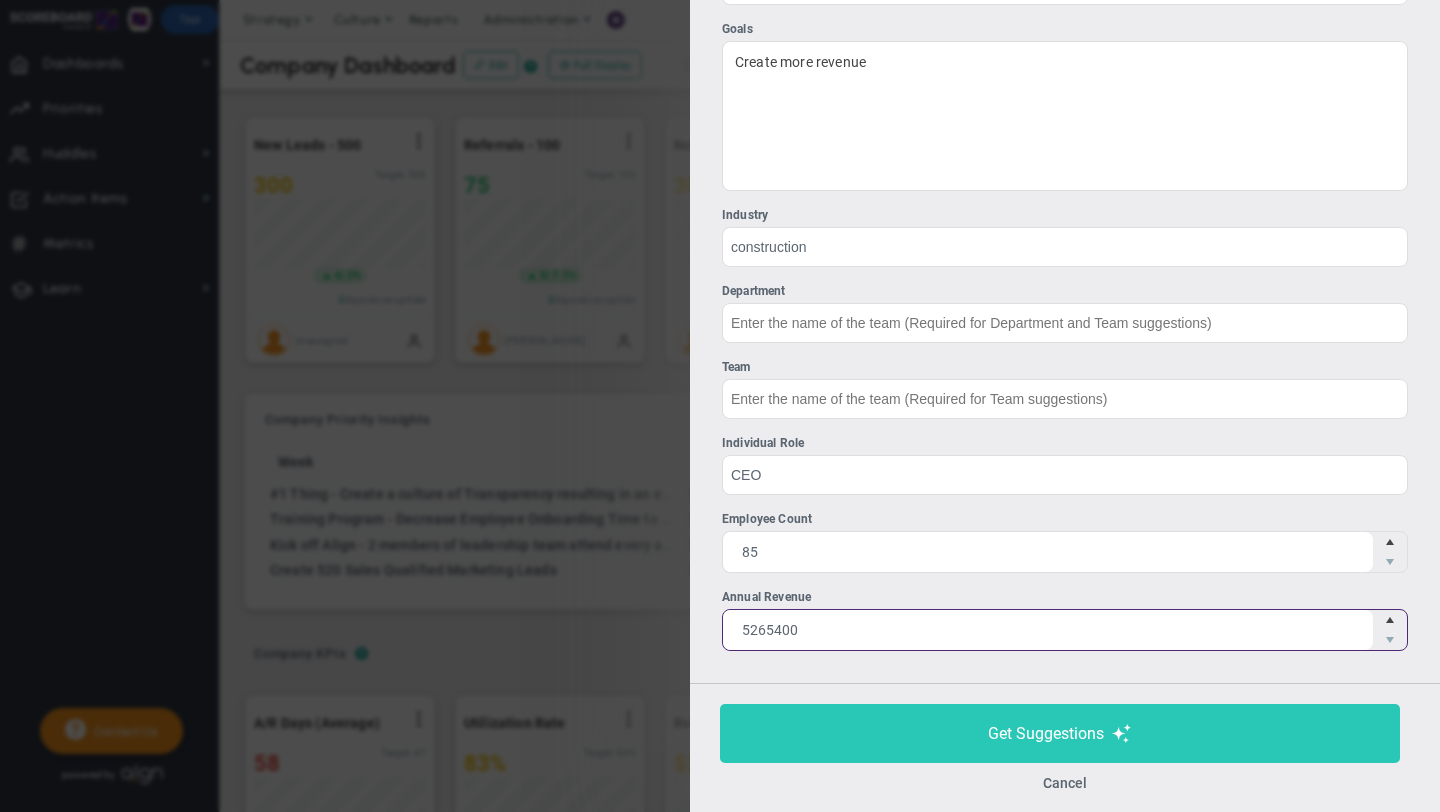 type on "$5,265,400" 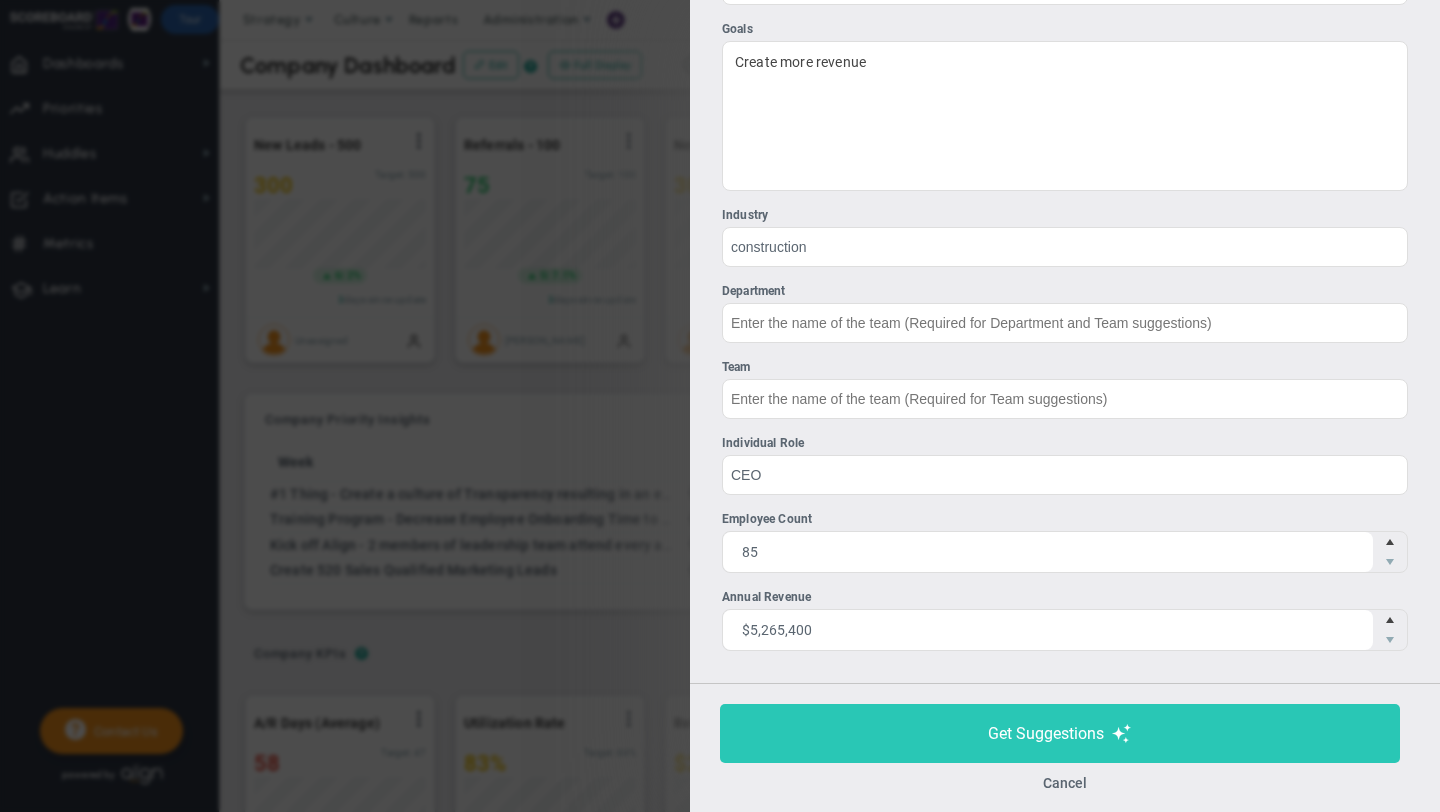 click on "Get Suggestions" at bounding box center (1060, 733) 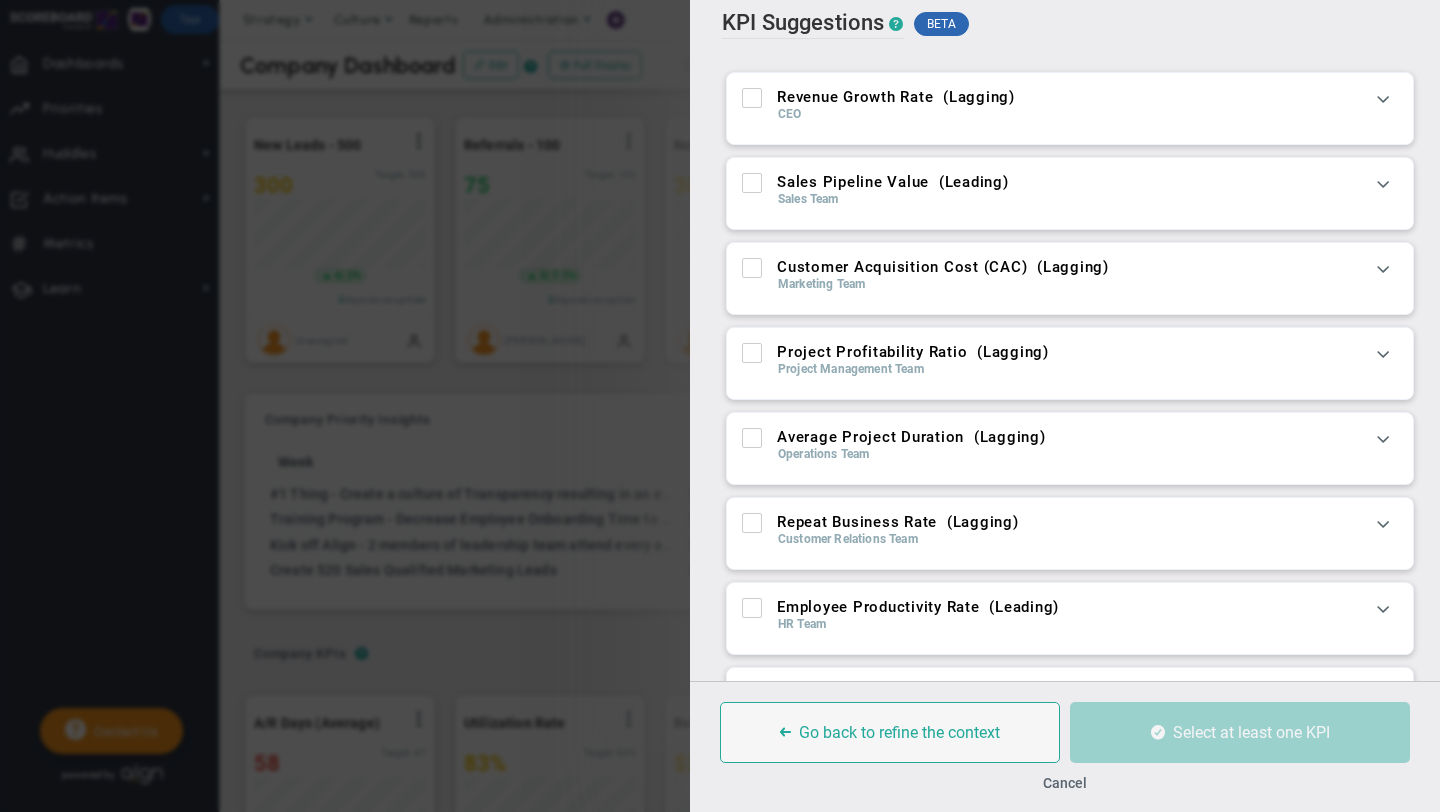 scroll, scrollTop: 0, scrollLeft: 0, axis: both 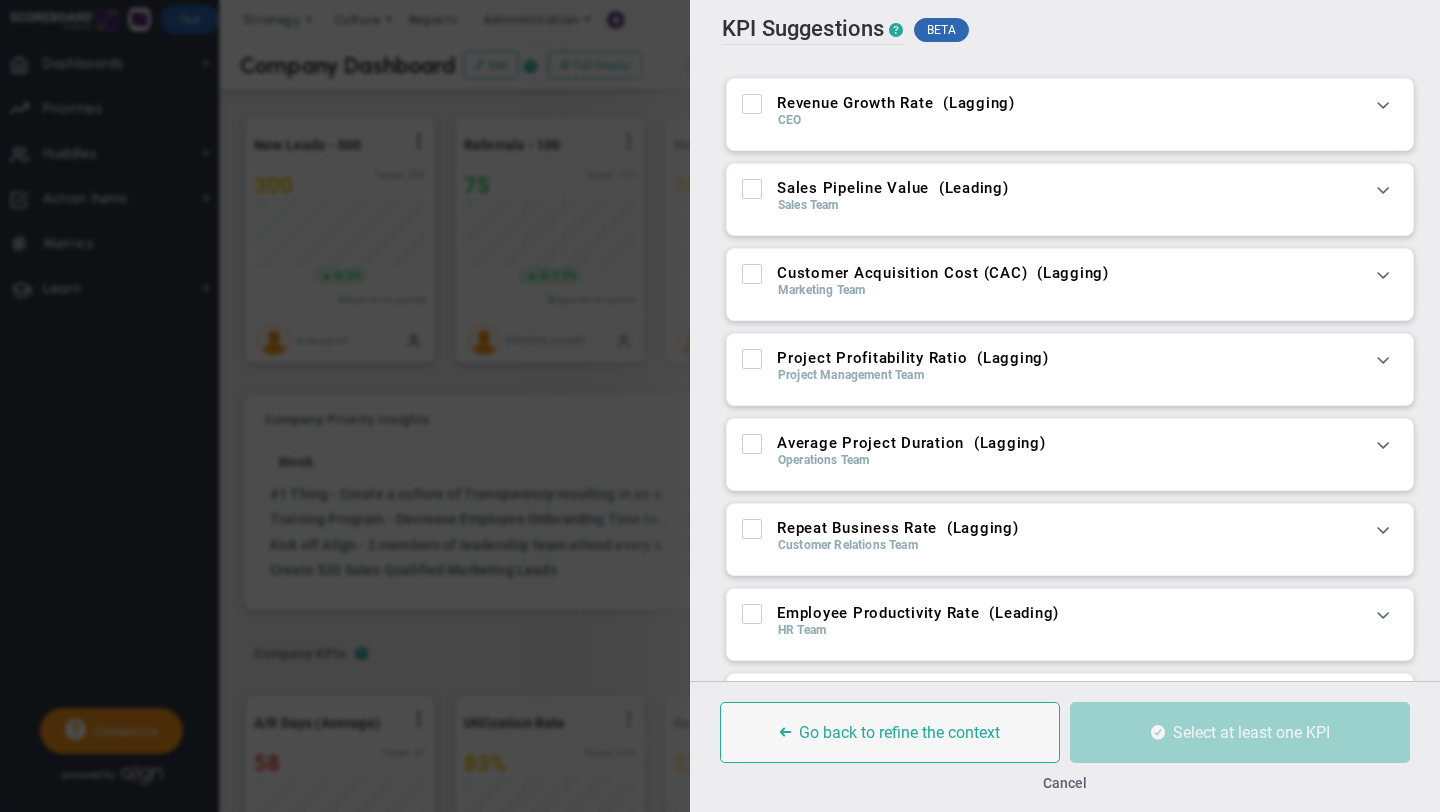 click on "Revenue Growth Rate
( Lagging )" at bounding box center (753, 108) 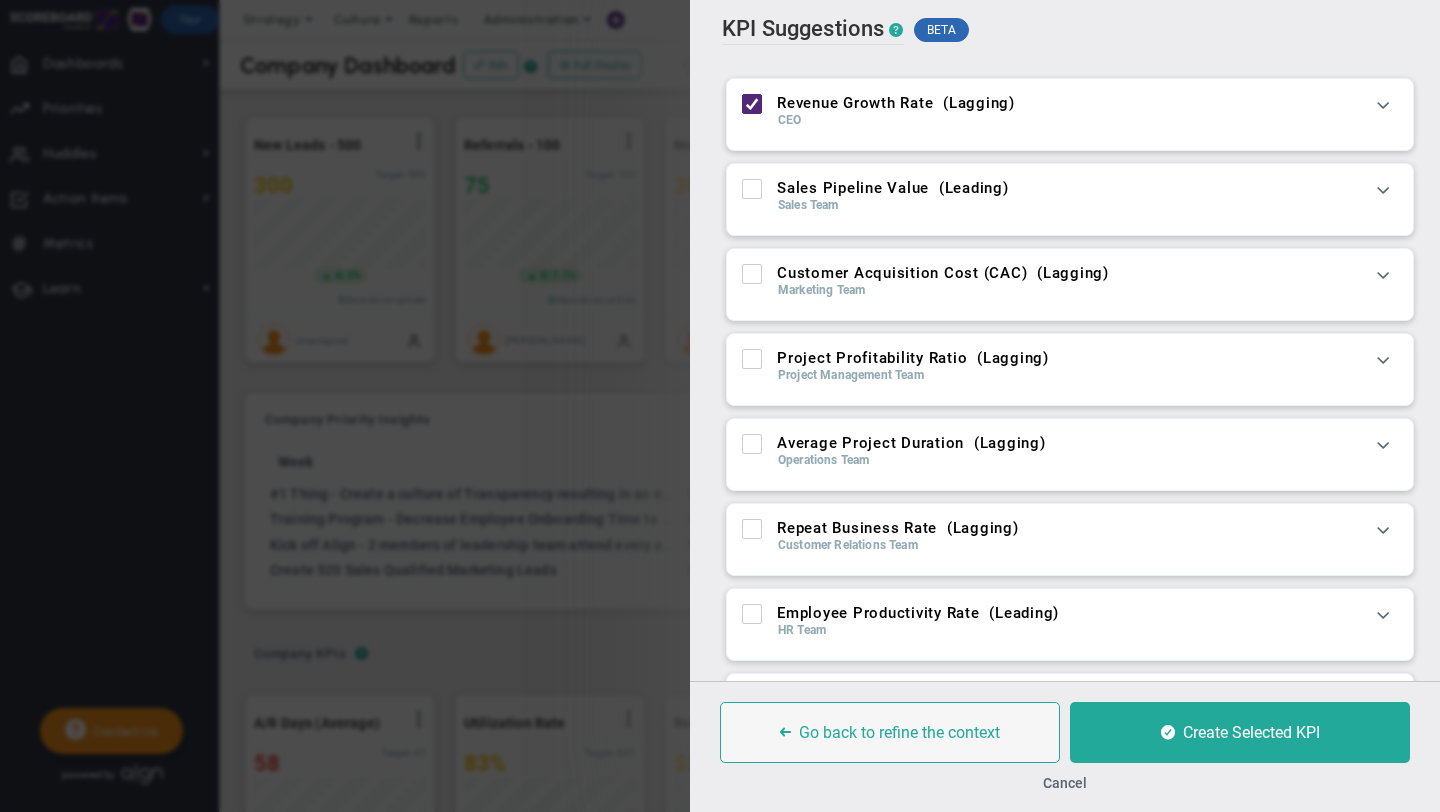 click at bounding box center (752, 189) 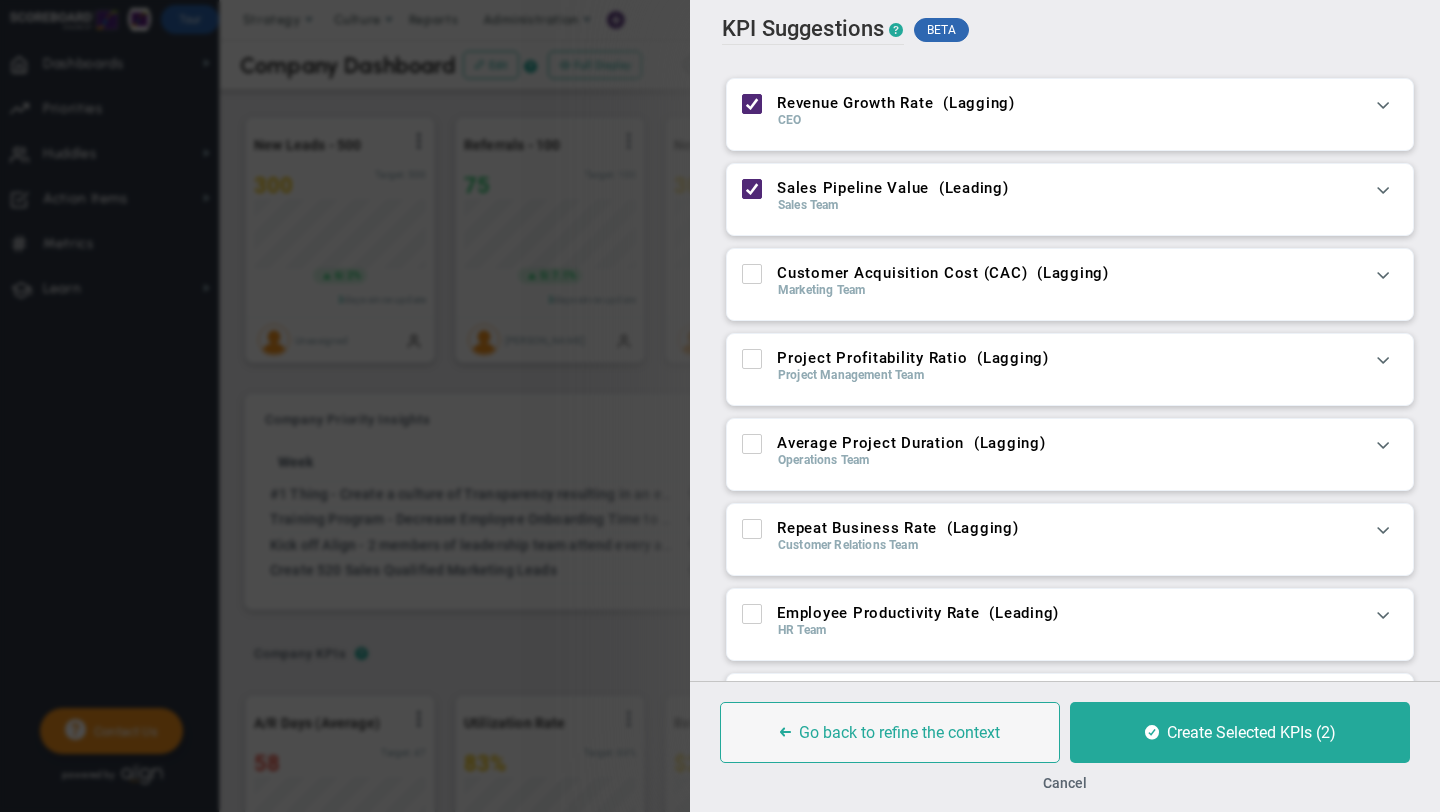 click on "Customer Acquisition Cost (CAC)
( Lagging )" at bounding box center (753, 278) 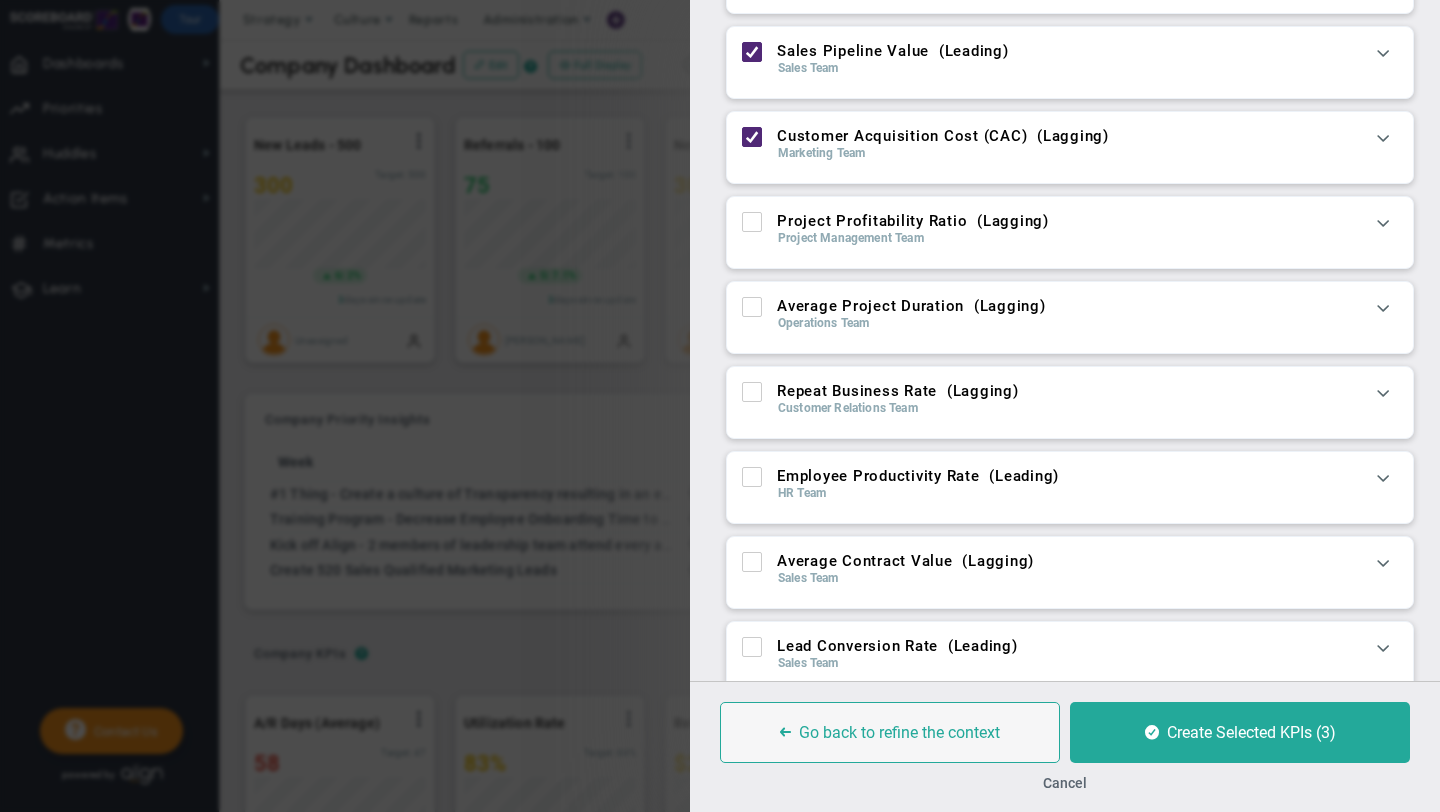 scroll, scrollTop: 141, scrollLeft: 0, axis: vertical 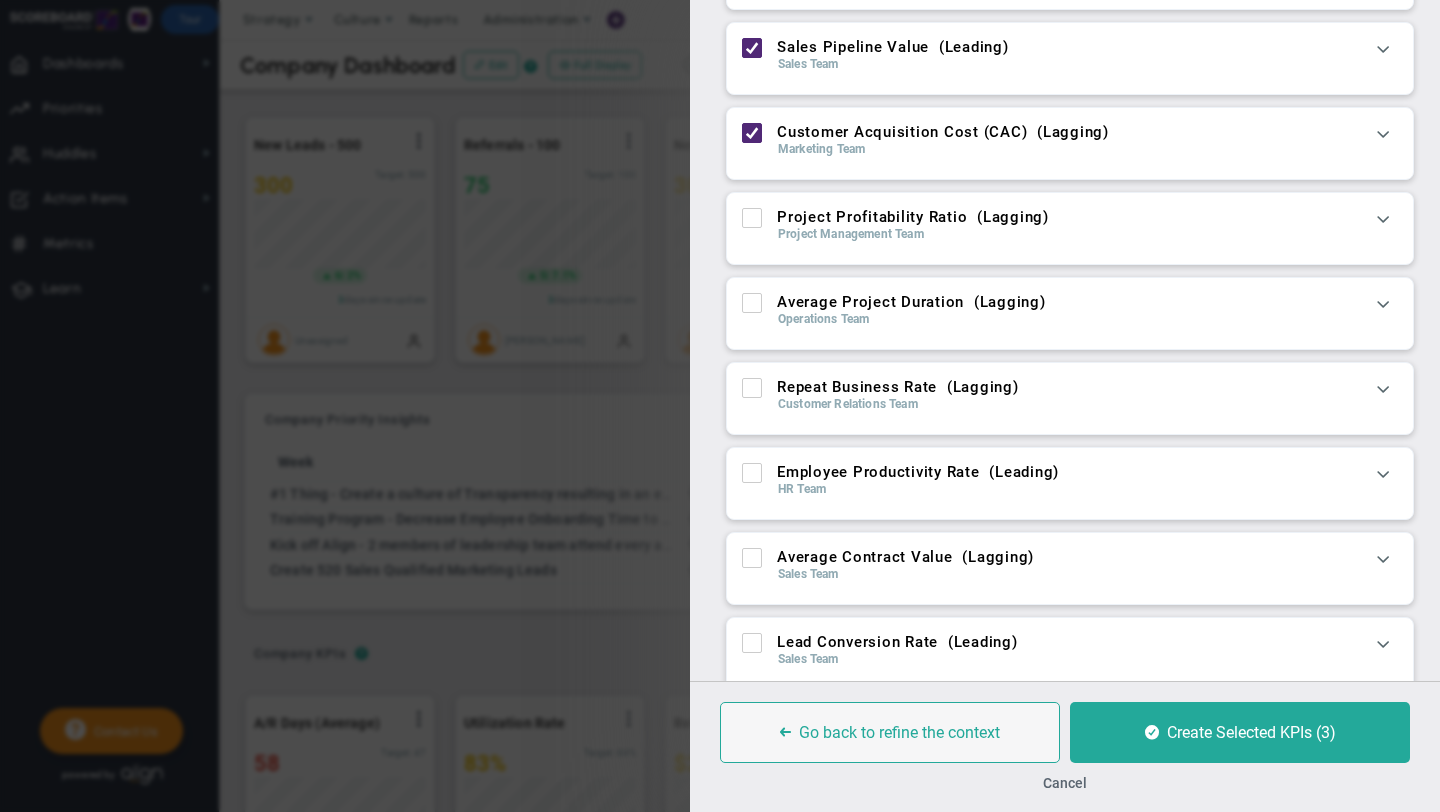 click on "Lead Conversion Rate
( Leading )" at bounding box center [753, 647] 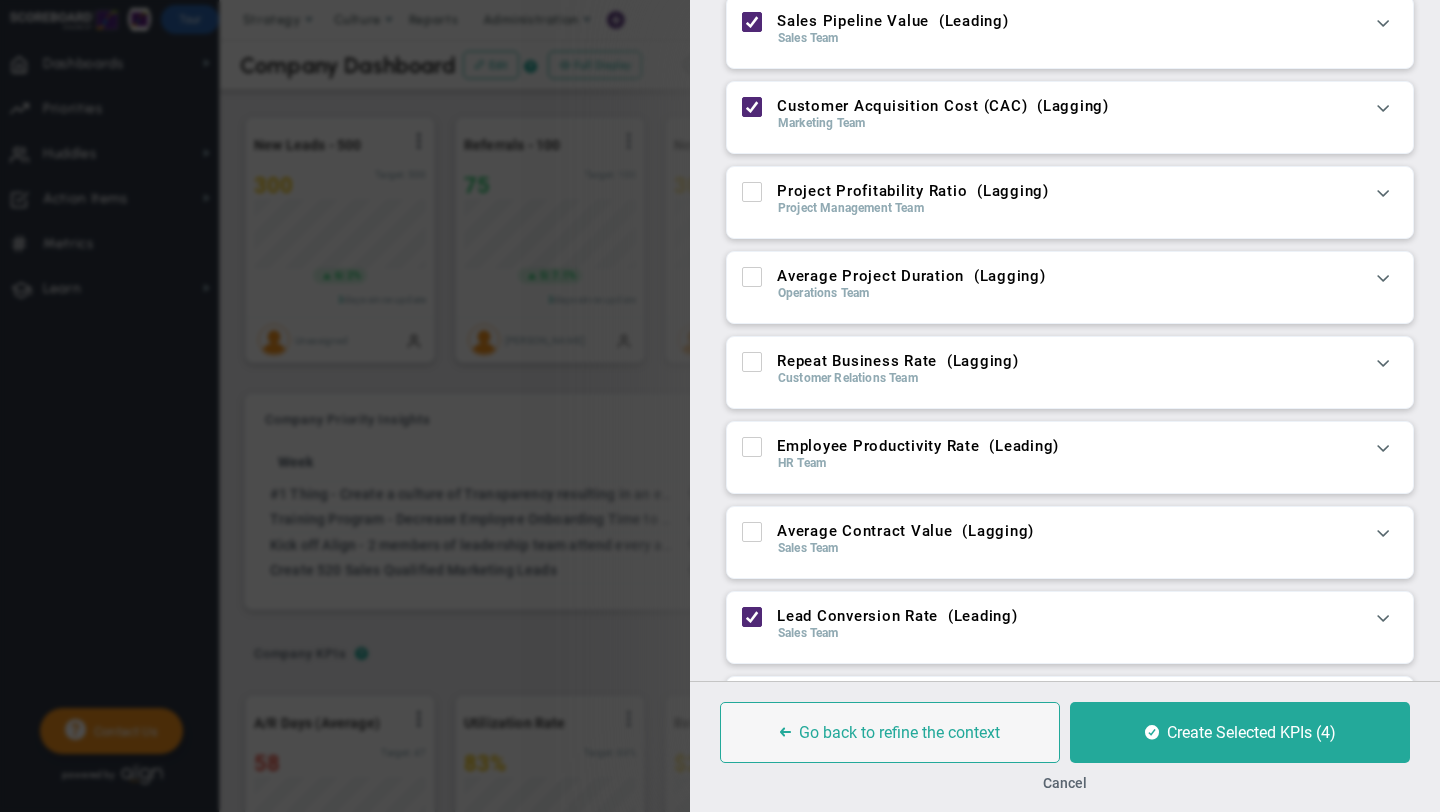 scroll, scrollTop: 280, scrollLeft: 0, axis: vertical 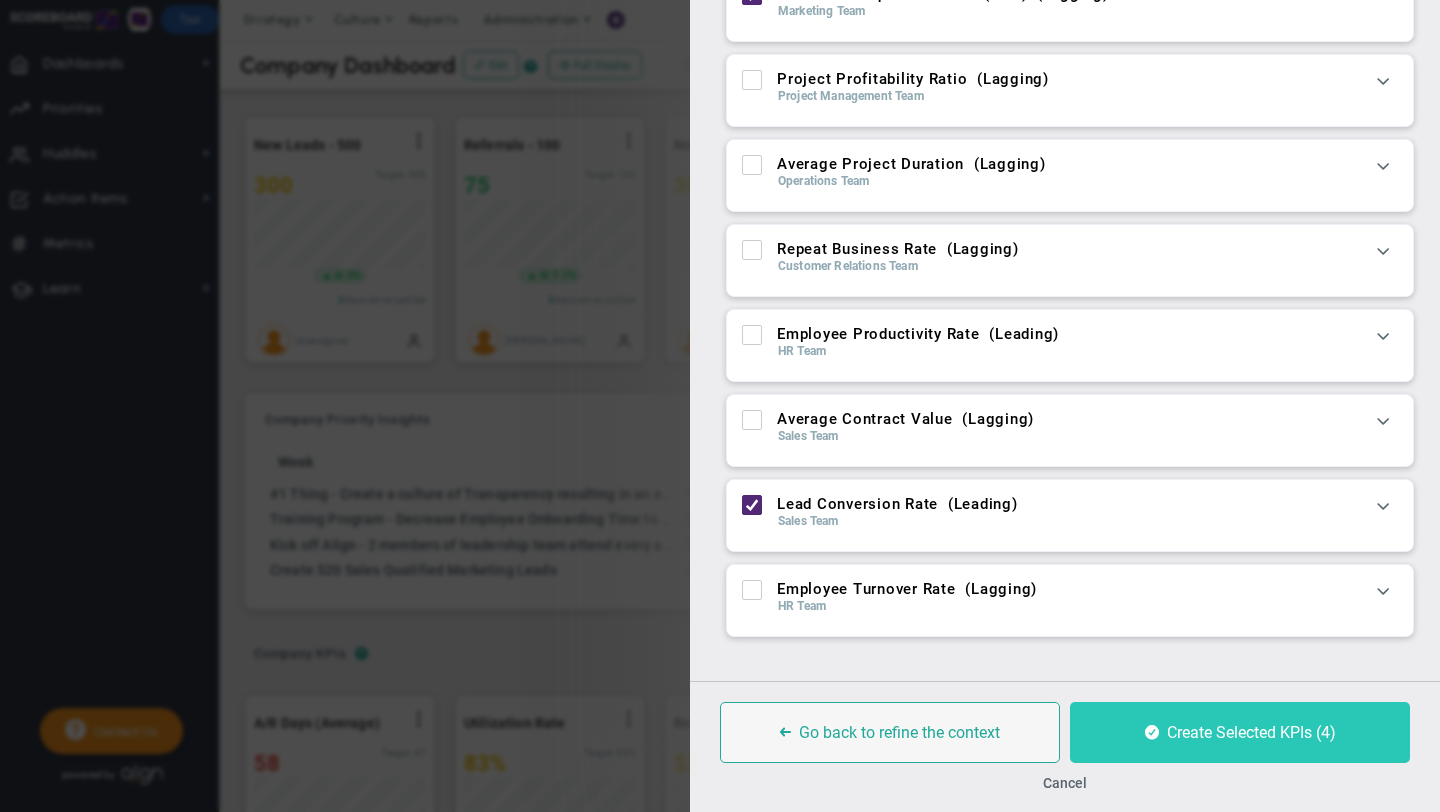 click on "Create Selected KPIs (4)" at bounding box center [1251, 732] 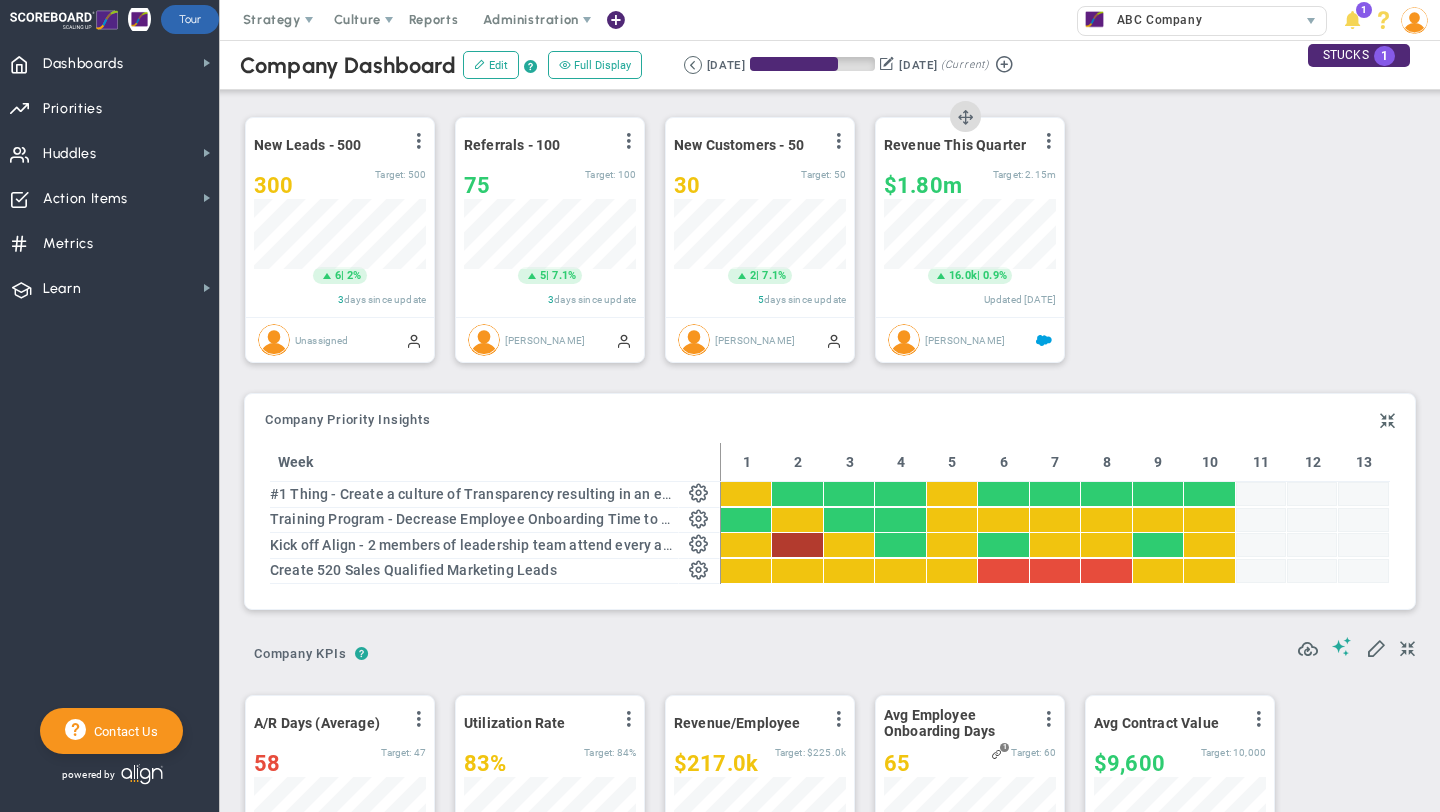scroll, scrollTop: 999930, scrollLeft: 999828, axis: both 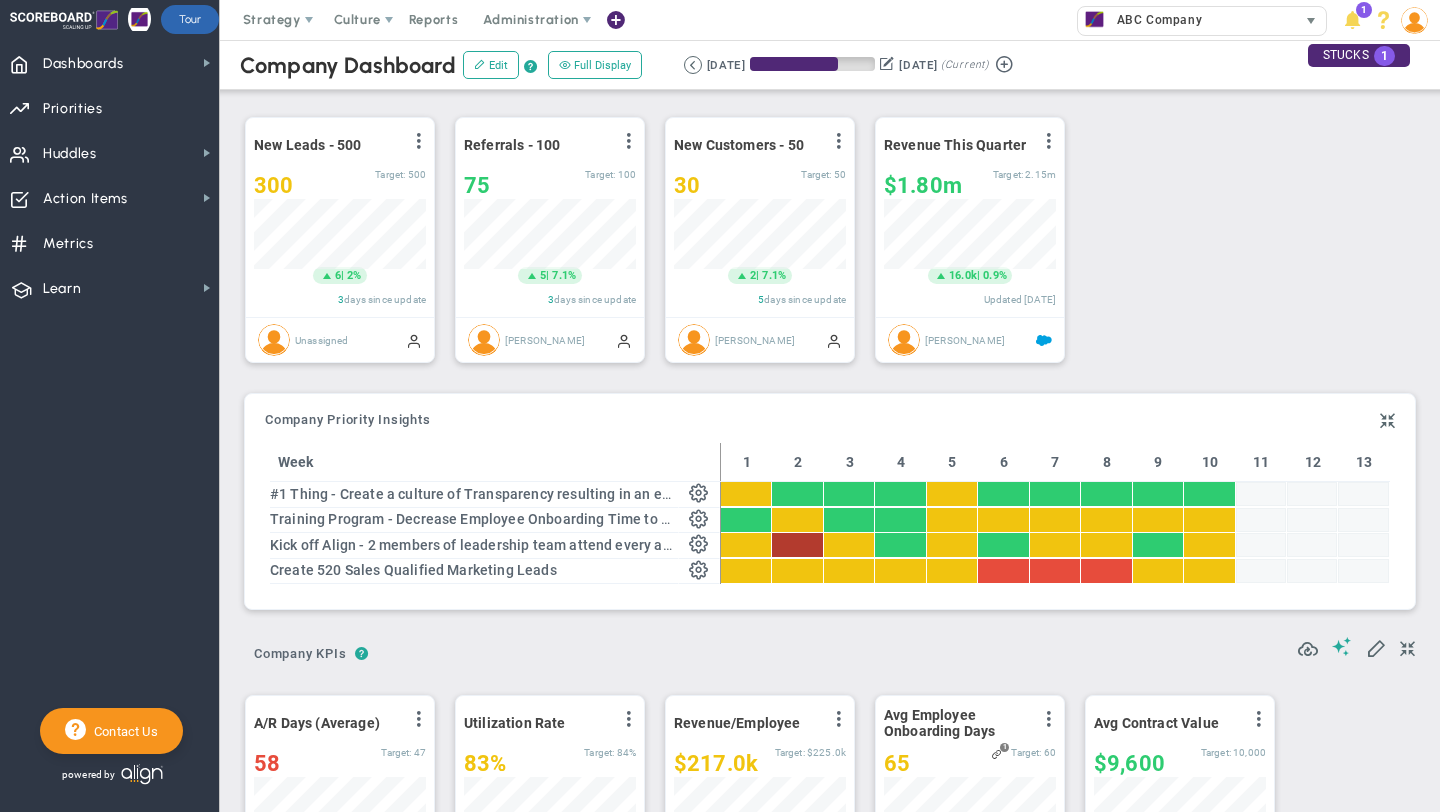 click on "ABC Company
33346" at bounding box center [1202, 20] 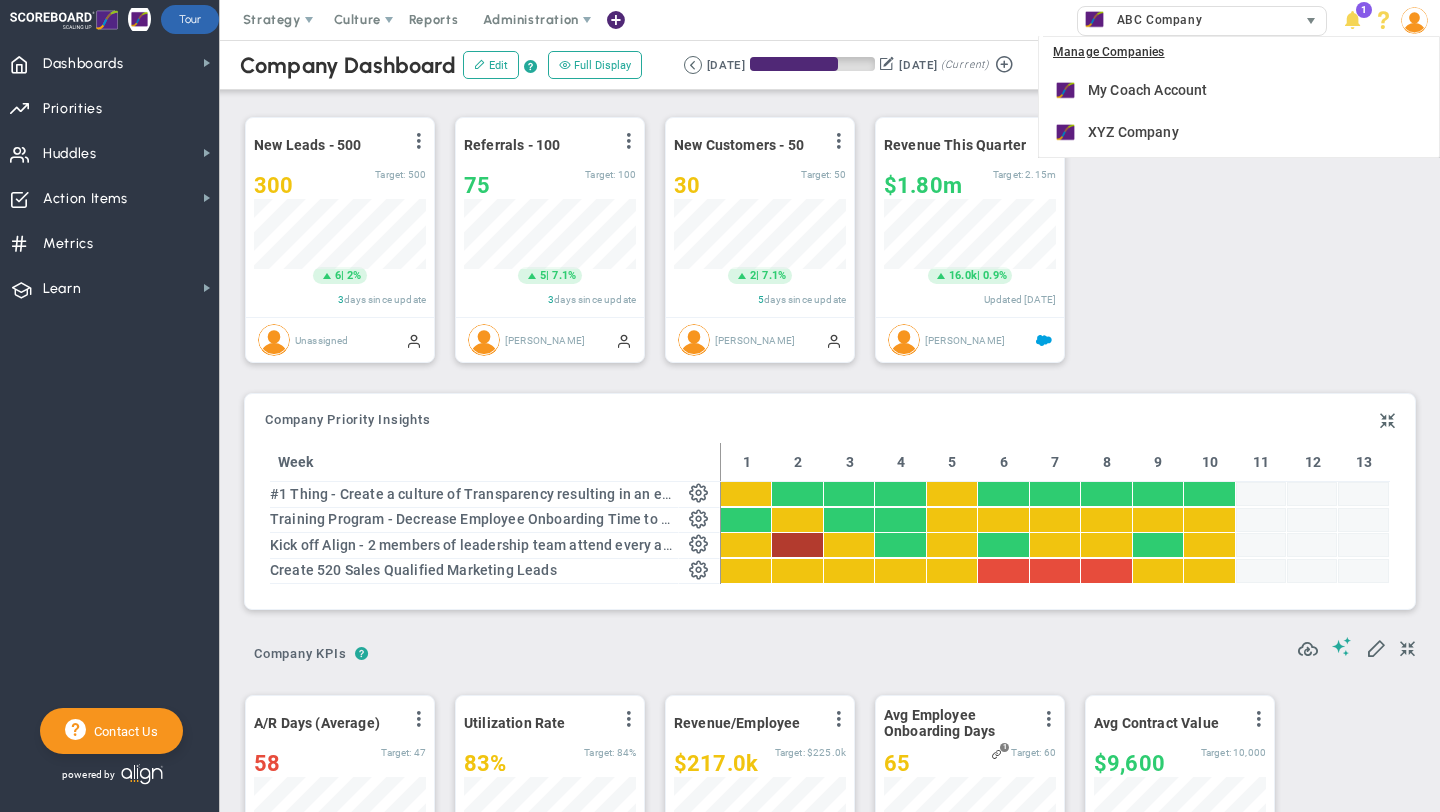 click at bounding box center [1311, 21] 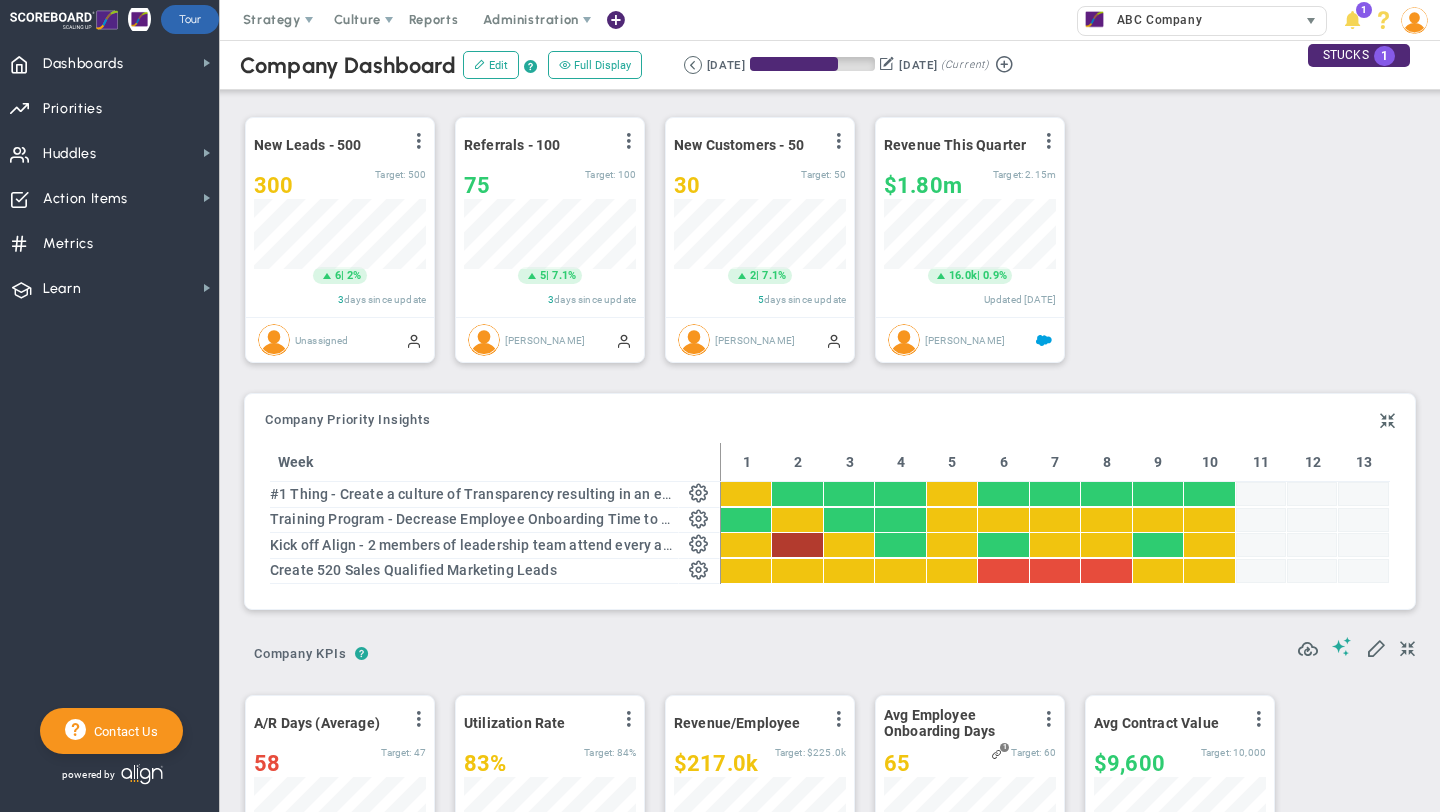 click on "ABC Company" at bounding box center [1187, 20] 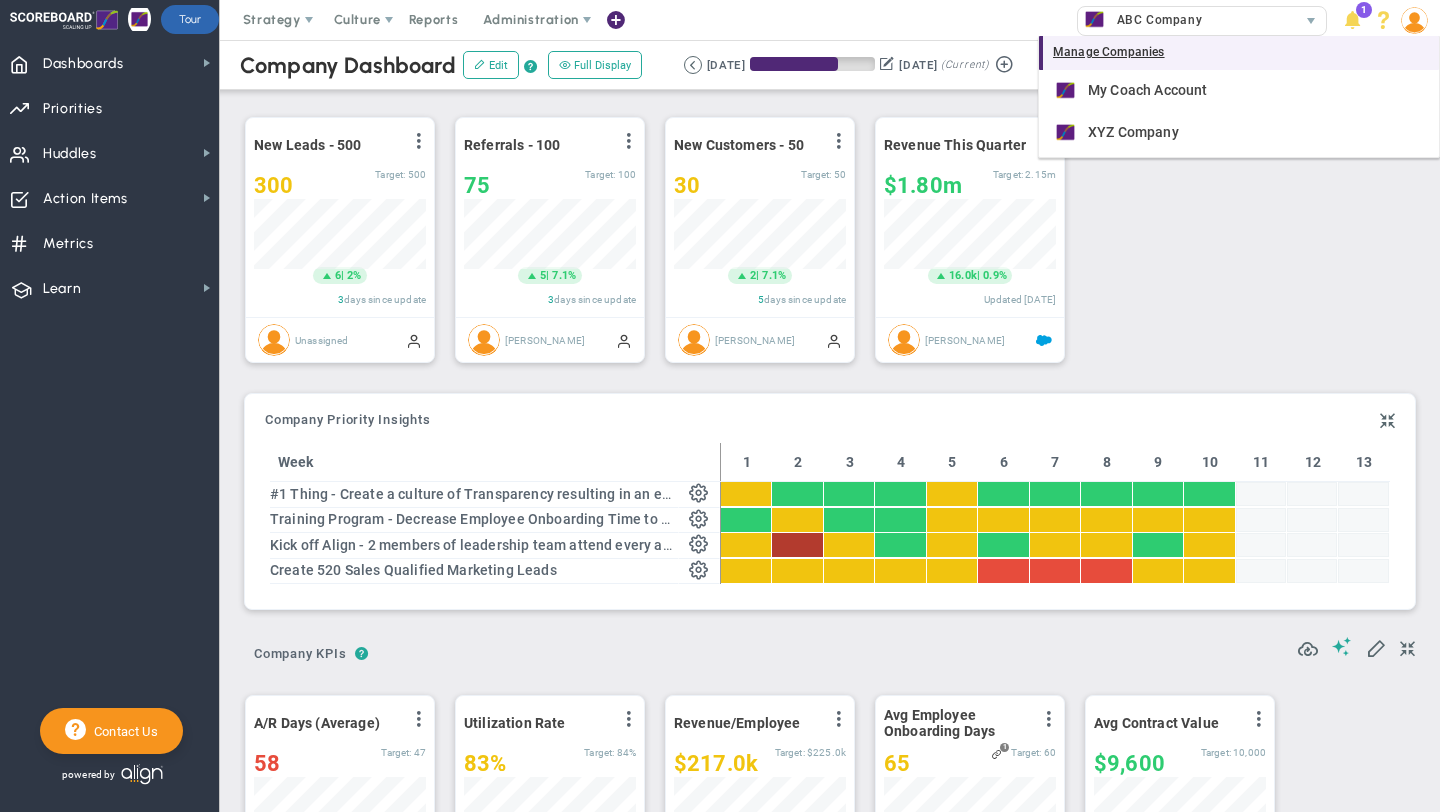 click on "Manage Companies" at bounding box center [1239, 53] 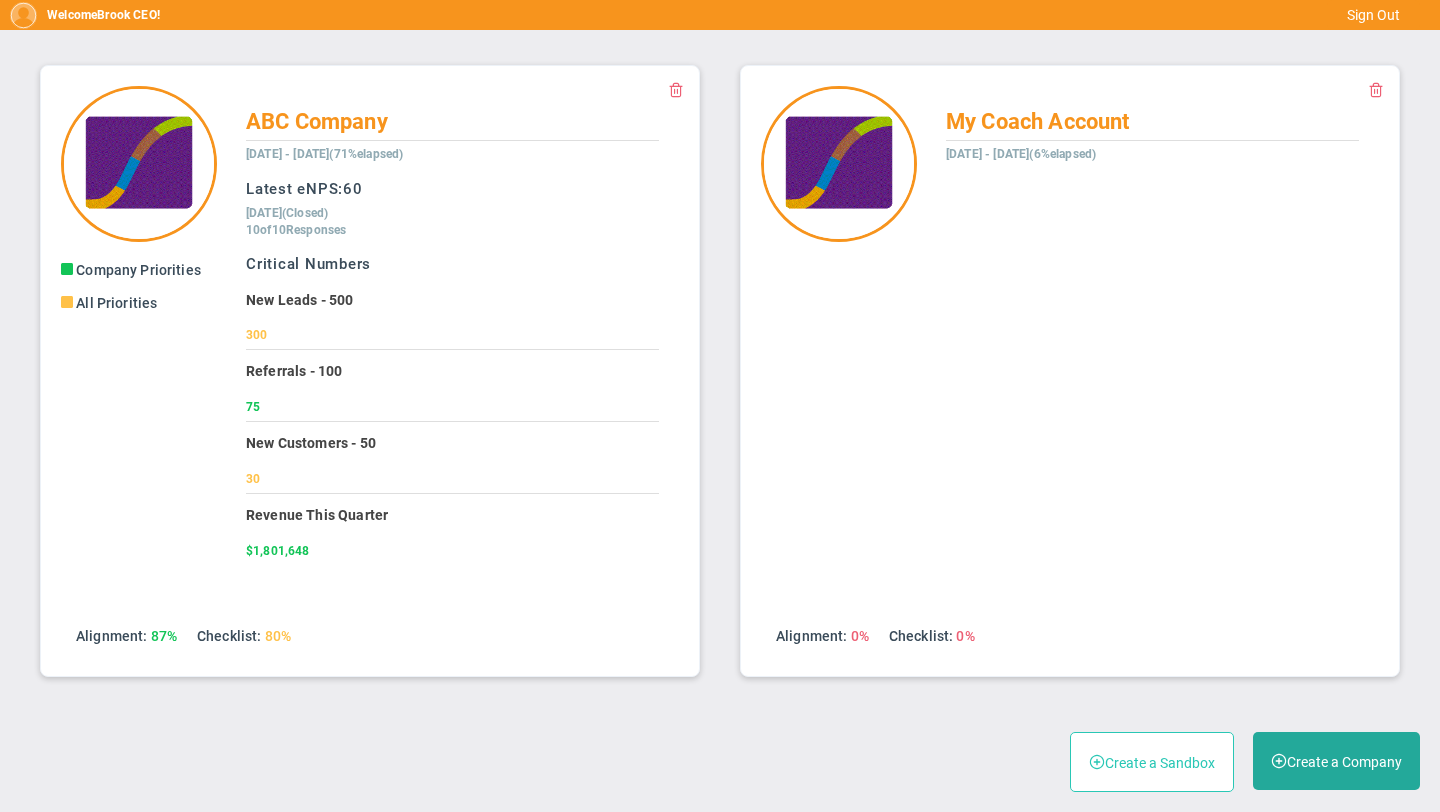 click on "Create a Sandbox" at bounding box center (1152, 762) 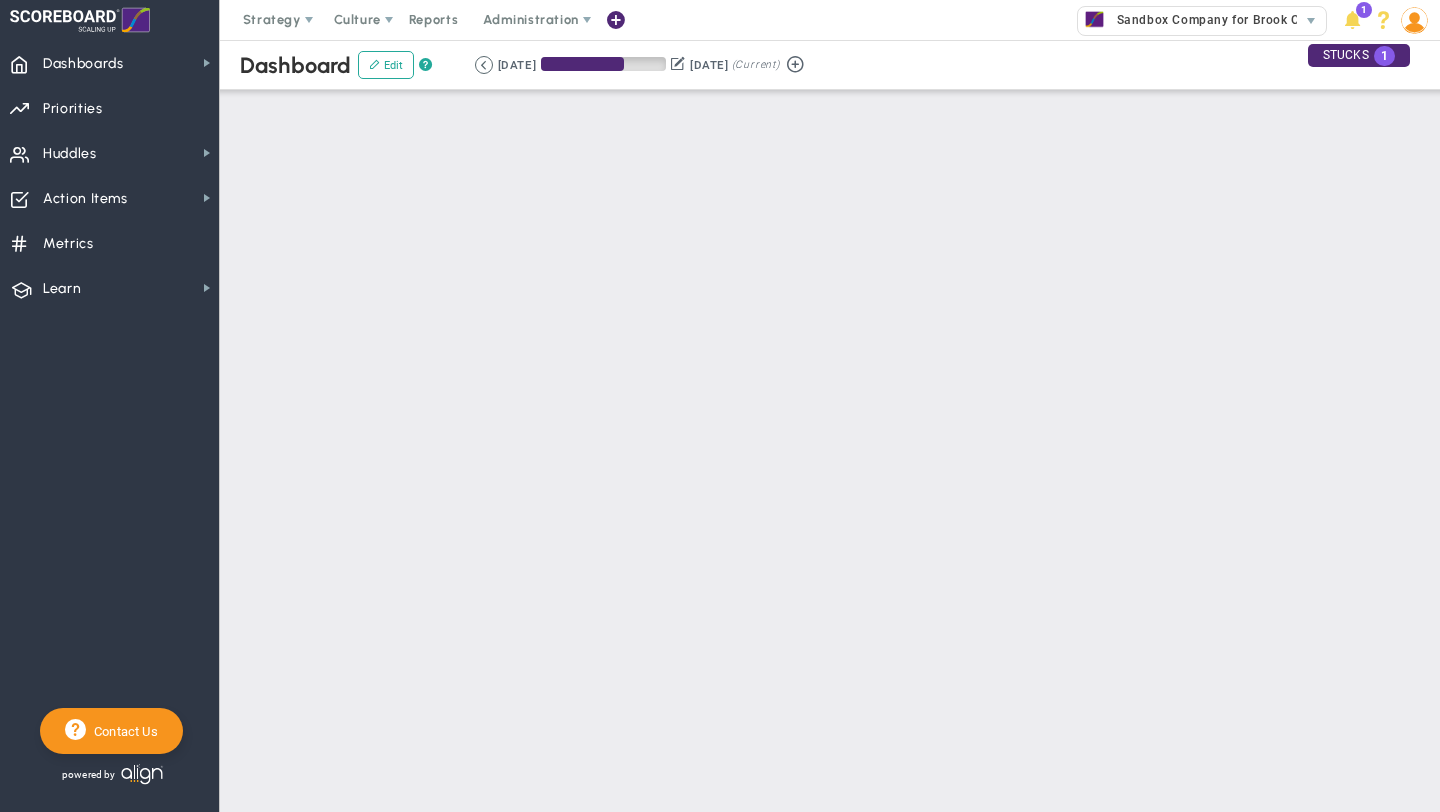 scroll, scrollTop: 0, scrollLeft: 0, axis: both 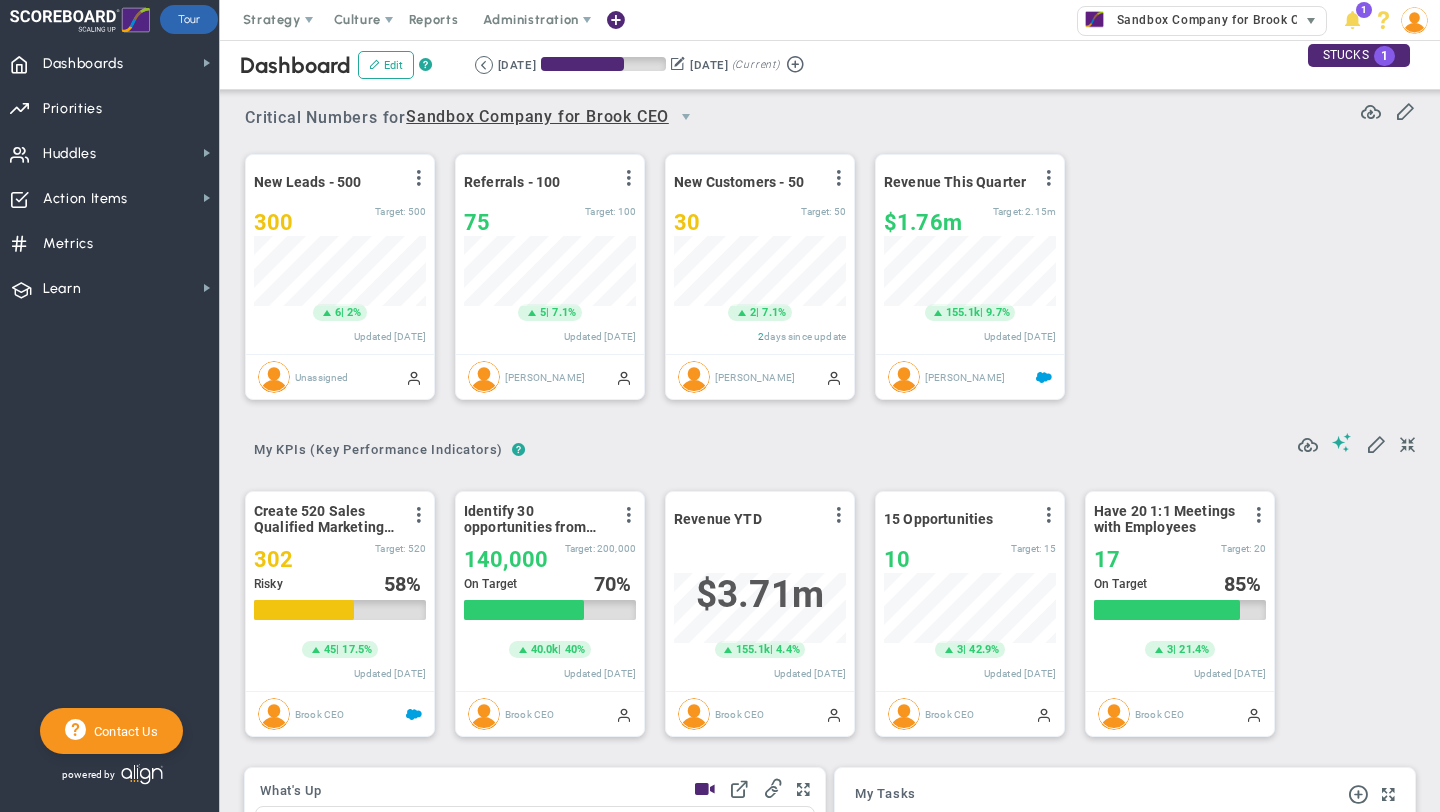 click on "Sandbox Company for Brook CEO" at bounding box center [1202, 21] 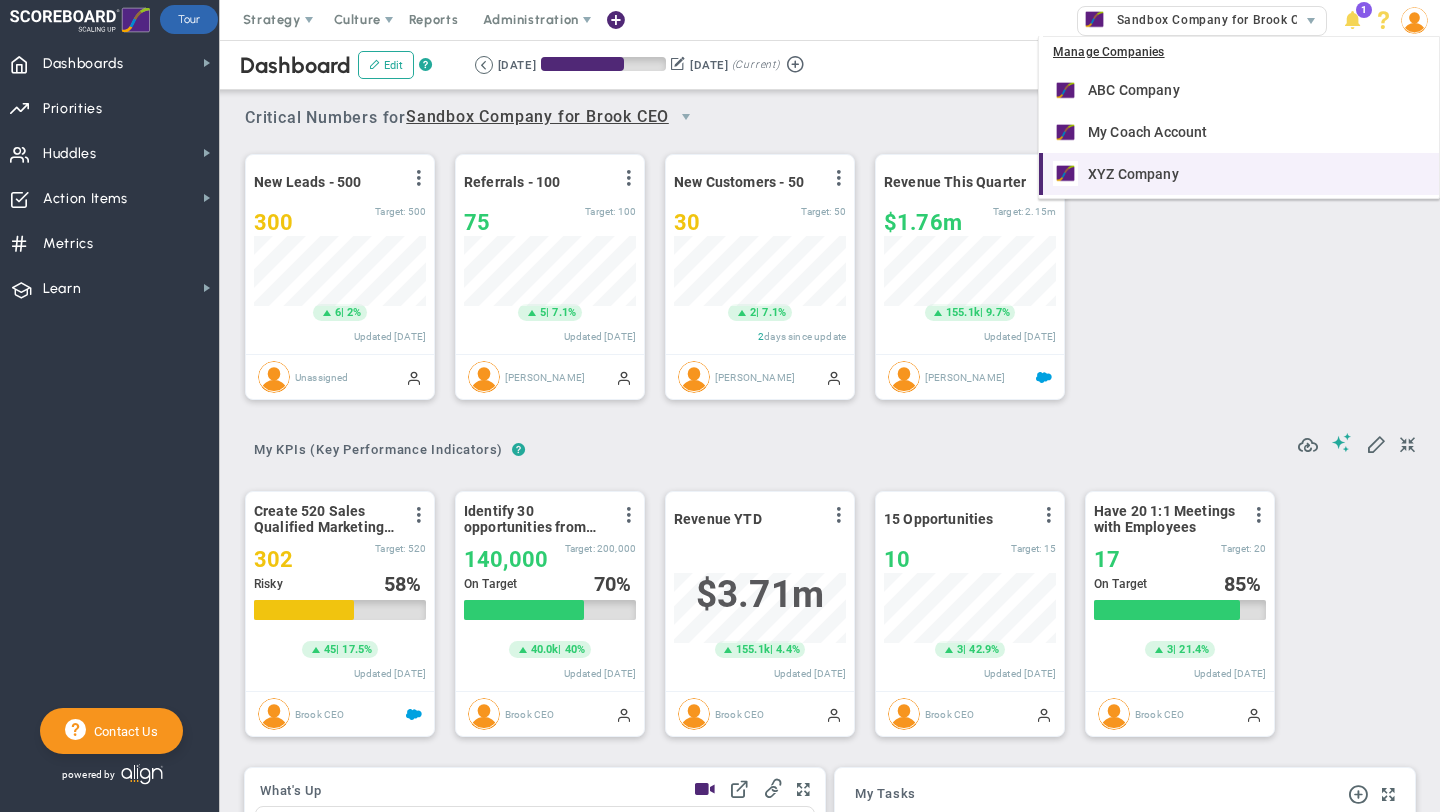 click on "XYZ Company" at bounding box center (1241, 173) 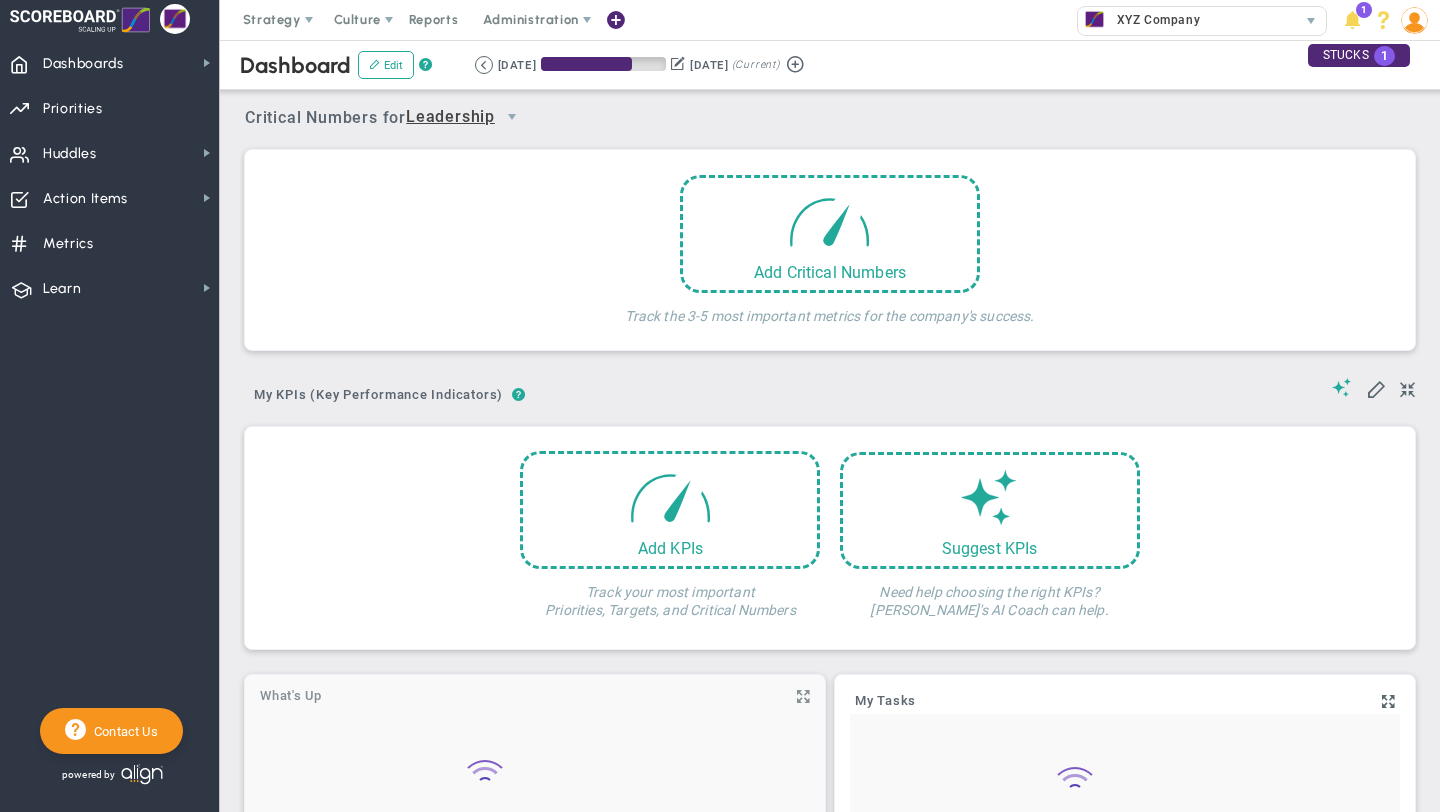 scroll, scrollTop: 0, scrollLeft: 0, axis: both 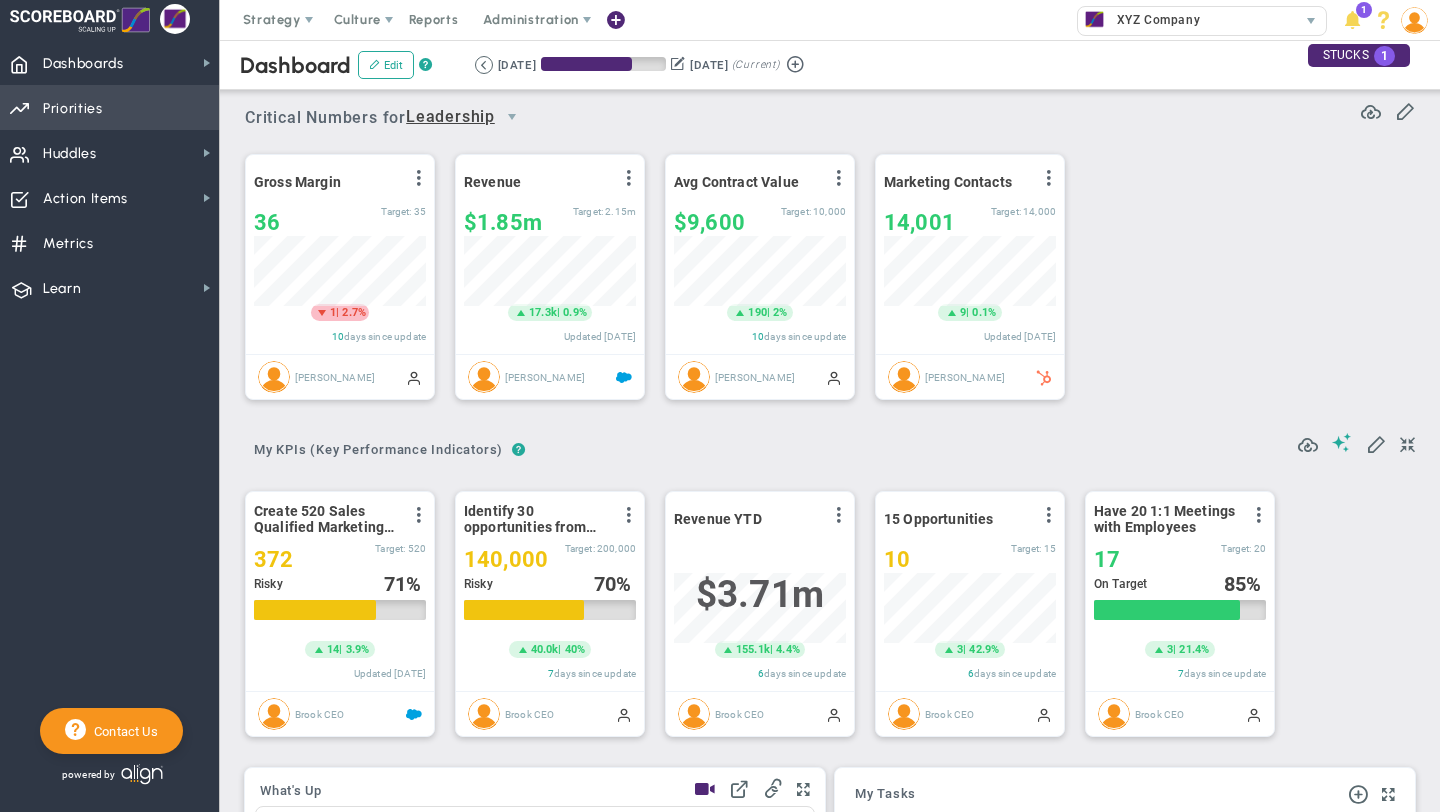 click on "Priorities" at bounding box center (73, 109) 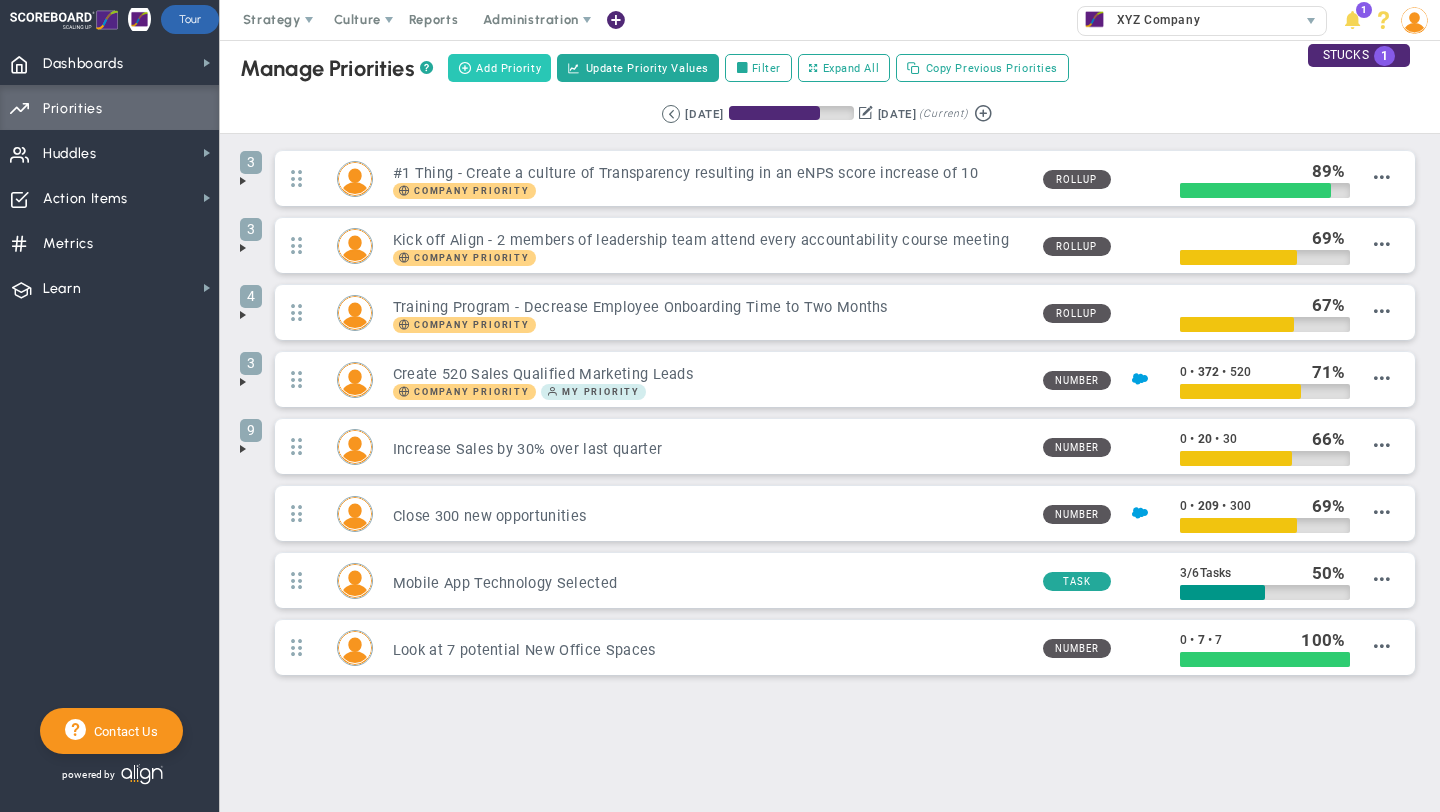 click on "Add Priority" at bounding box center [508, 68] 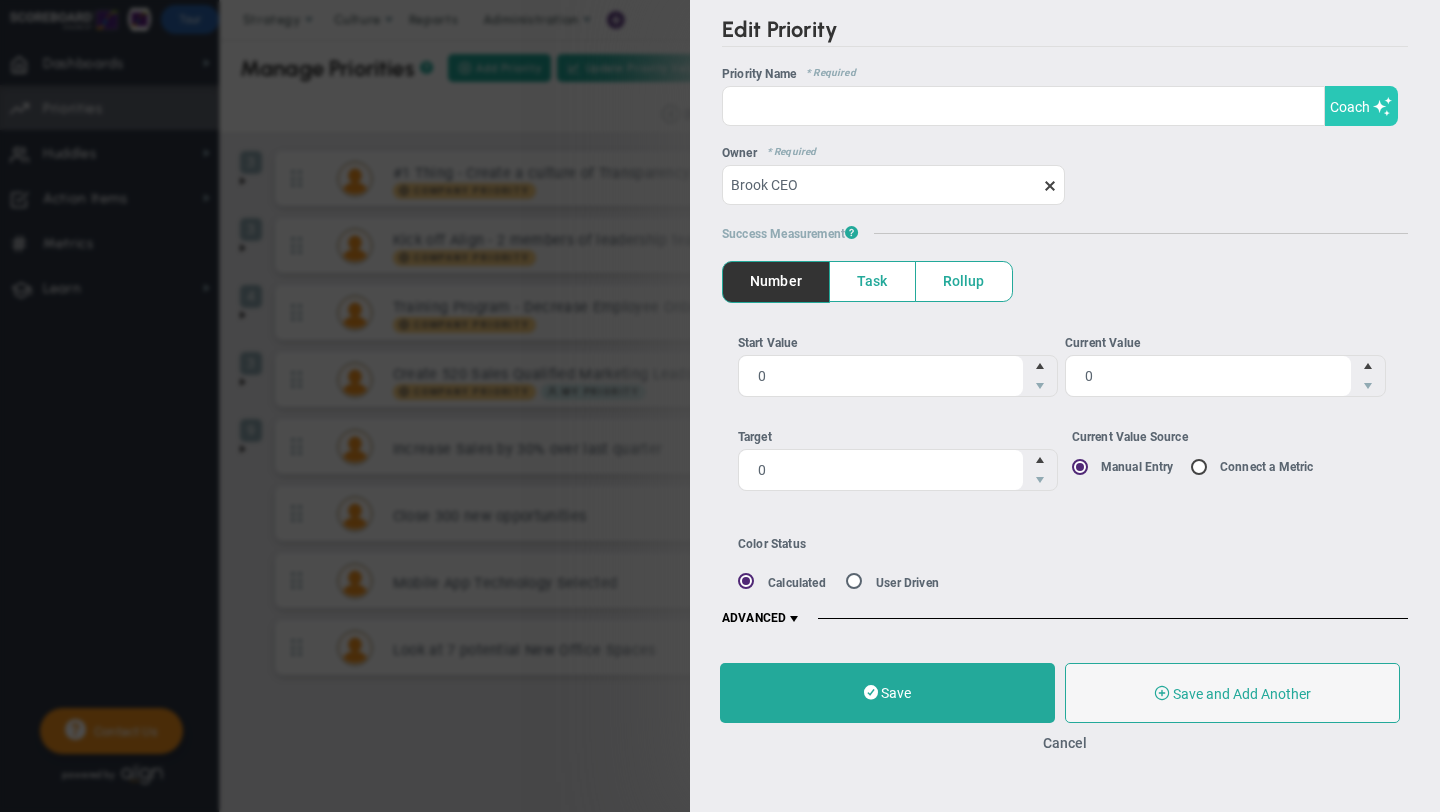 click on "Coach" at bounding box center (1350, 107) 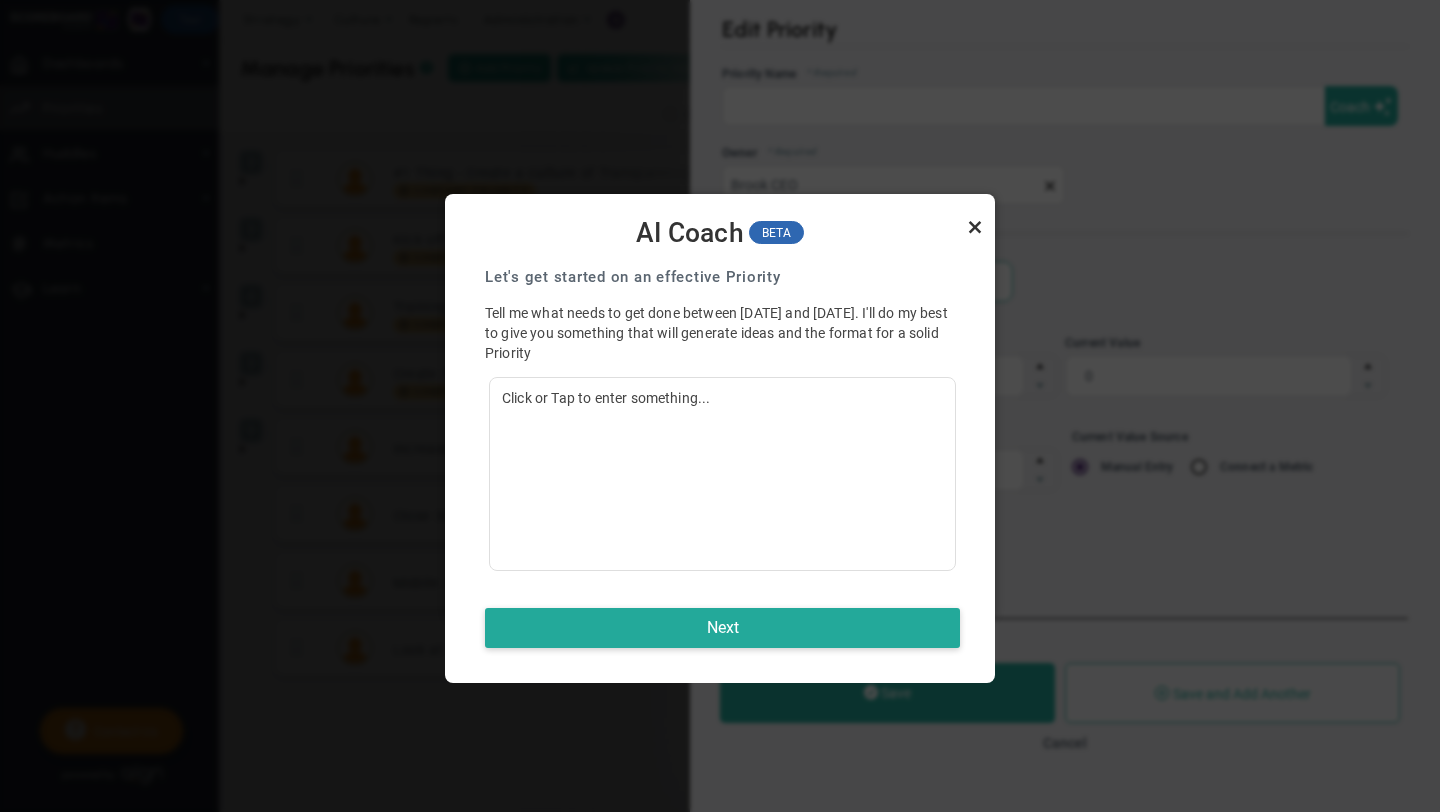 click at bounding box center (975, 227) 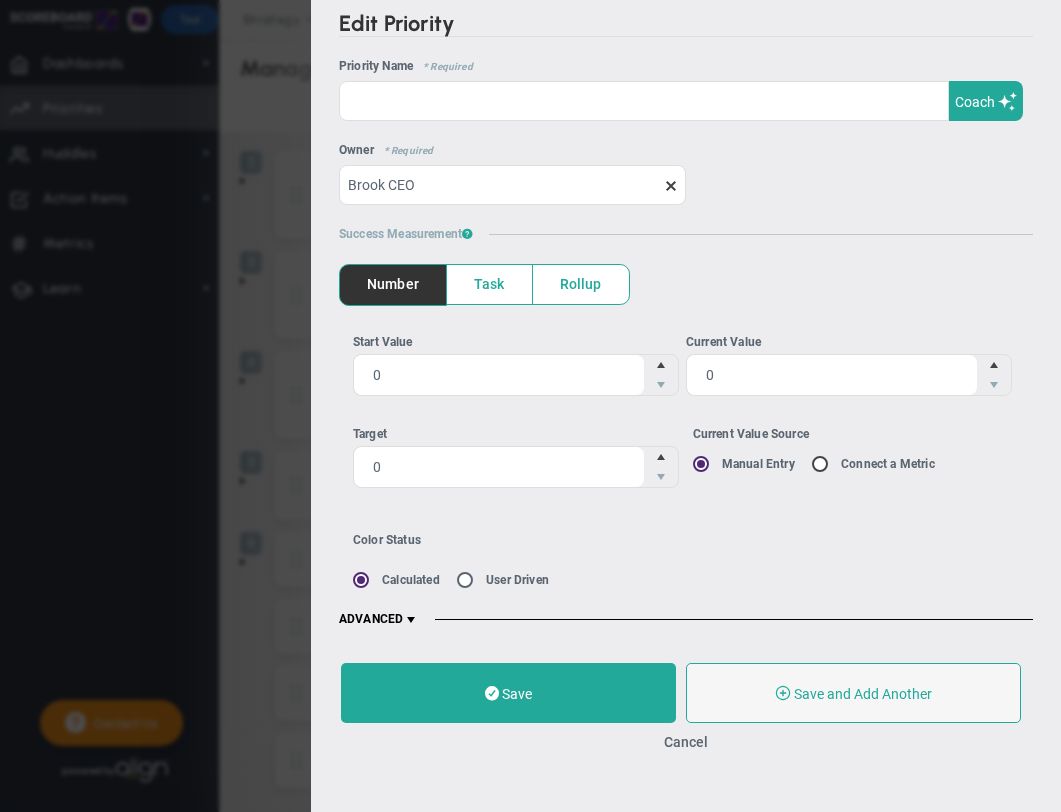 drag, startPoint x: 698, startPoint y: 743, endPoint x: 687, endPoint y: 740, distance: 11.401754 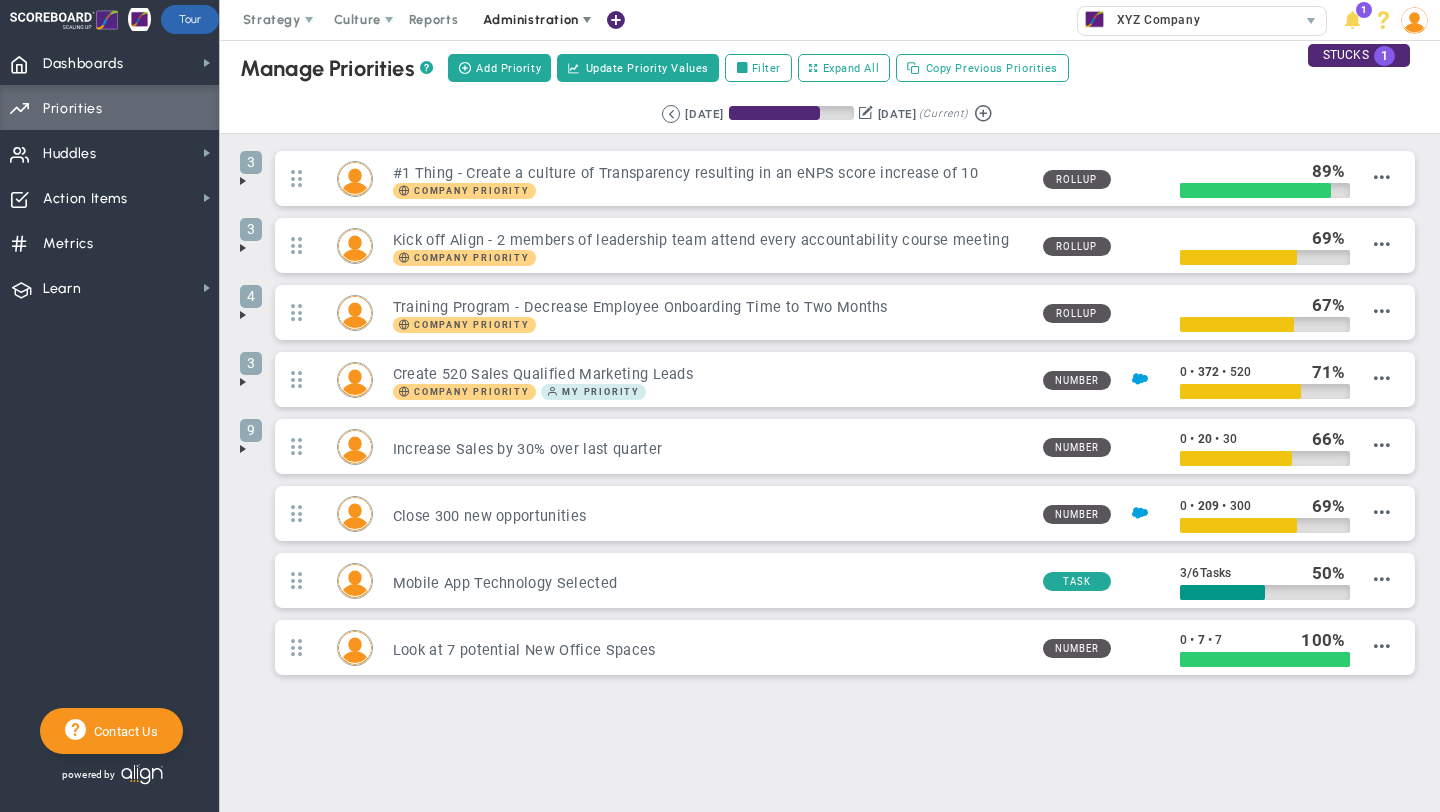 click on "Administration" at bounding box center (530, 19) 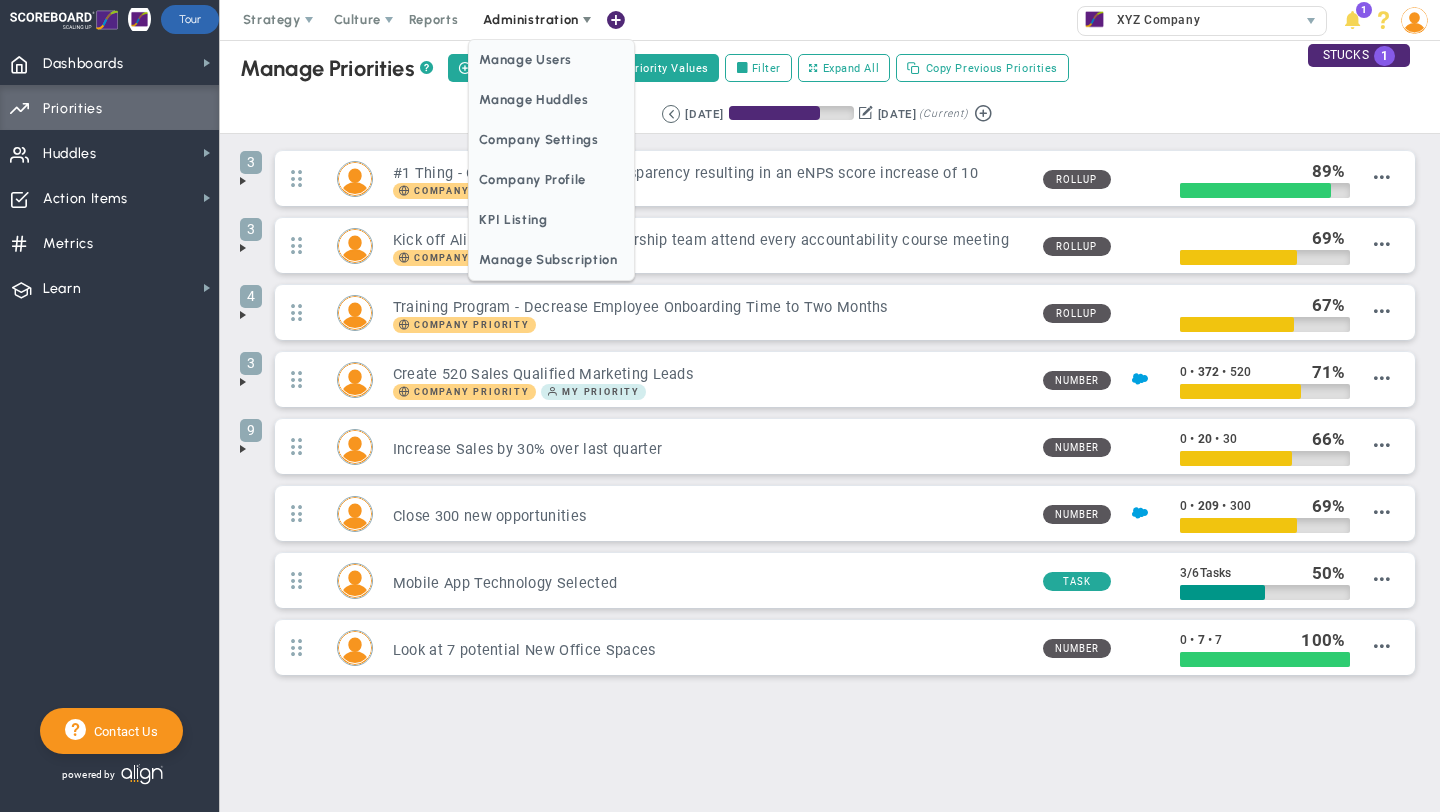 click on "Administration" at bounding box center [530, 19] 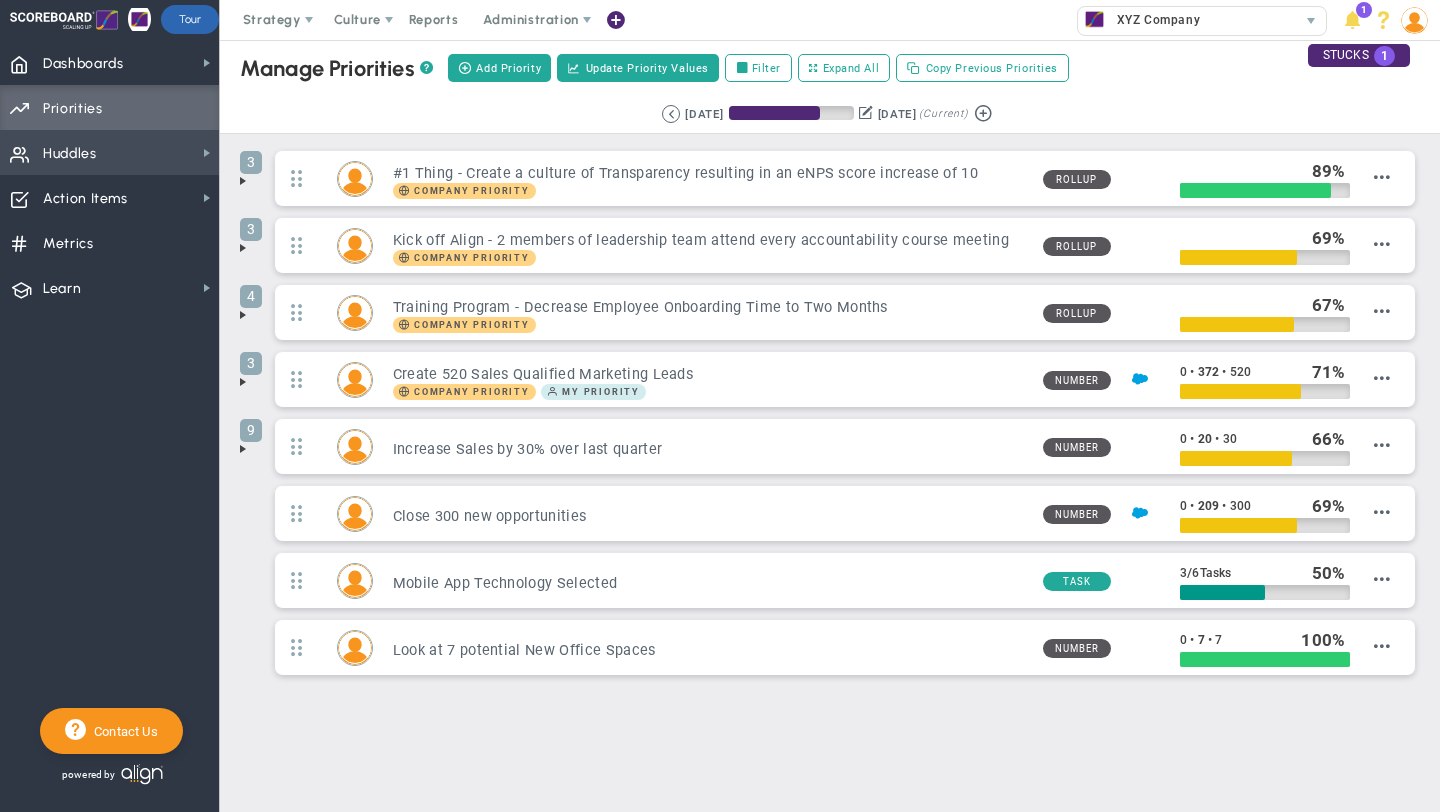click on "Huddles Huddles" at bounding box center [109, 152] 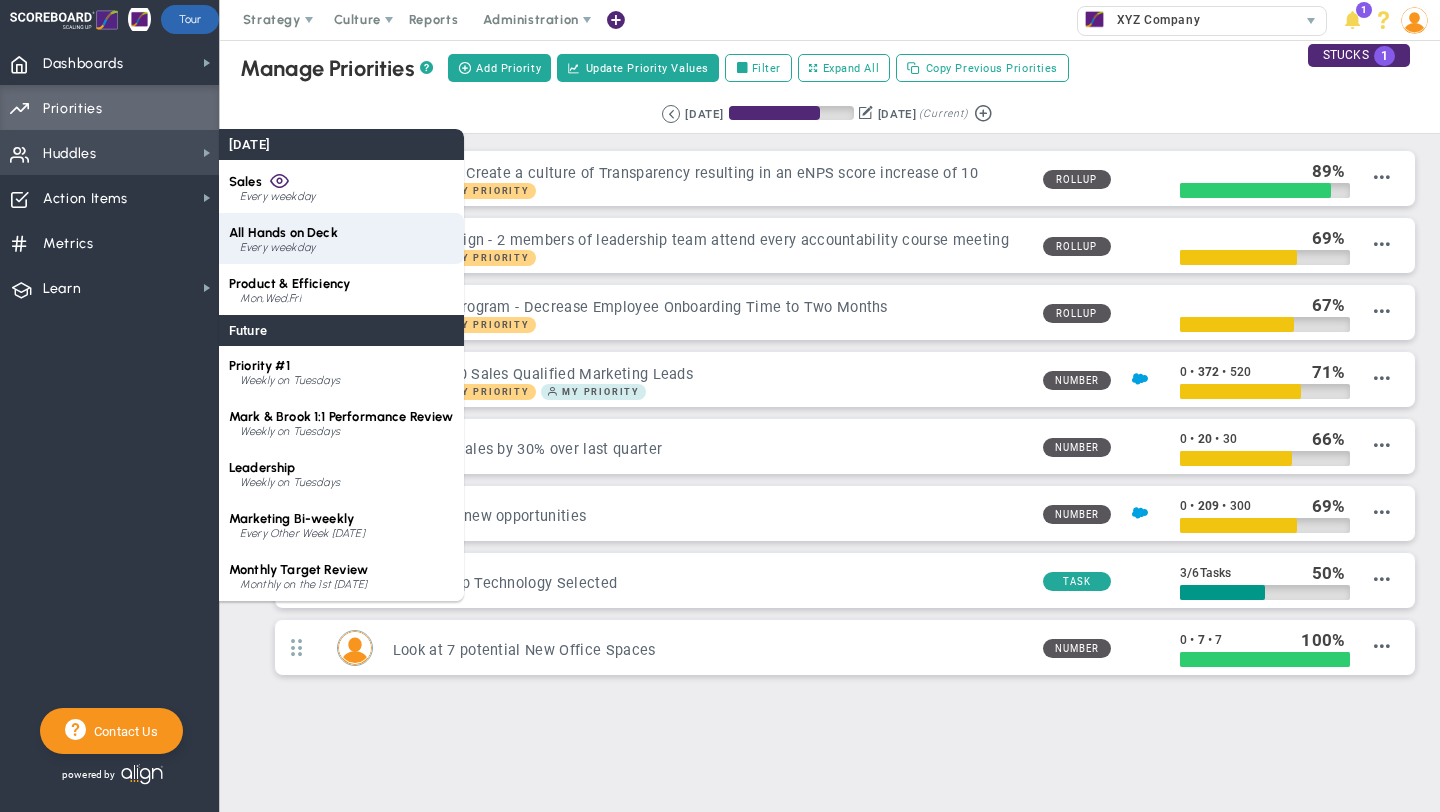 click on "All Hands on Deck
Every weekday" at bounding box center [341, 238] 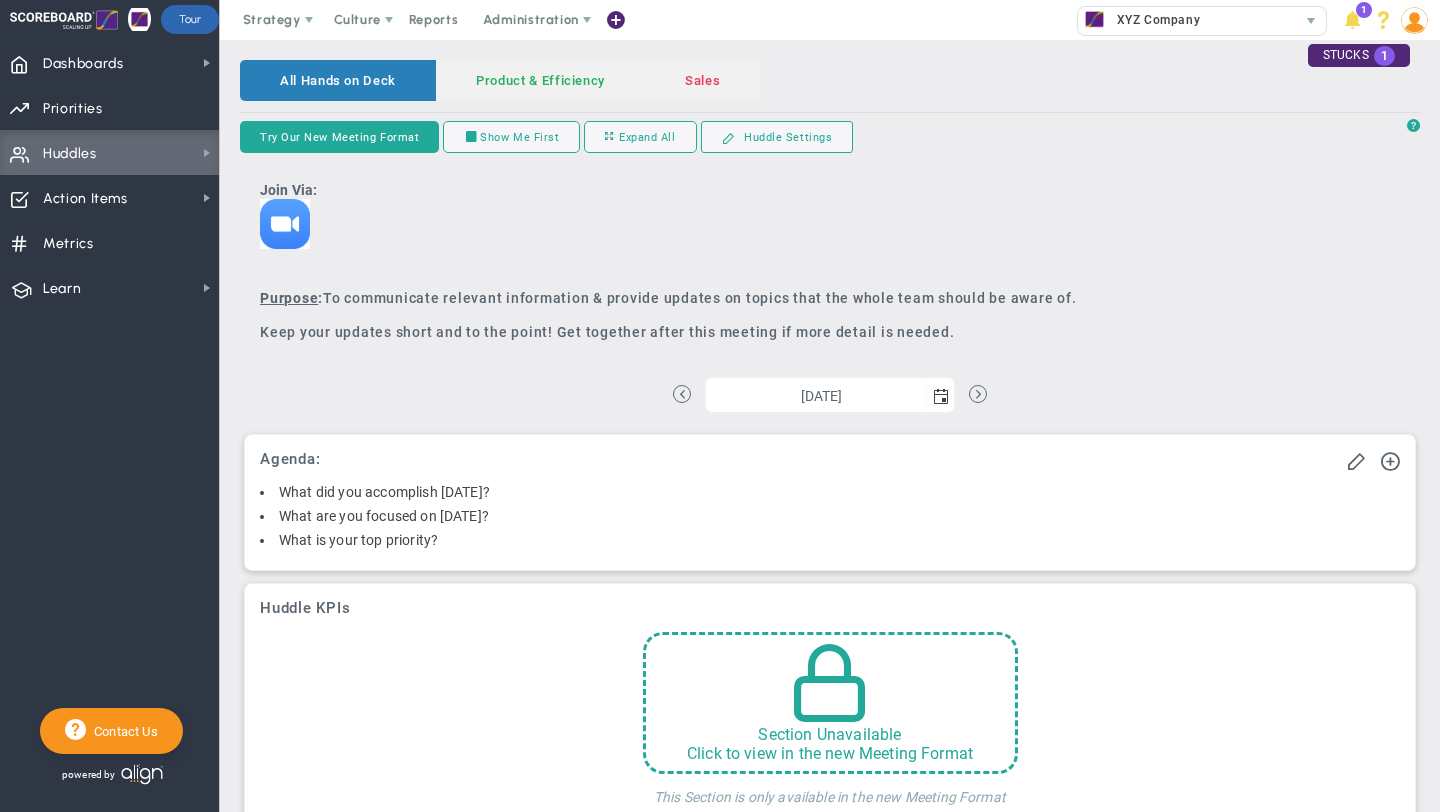 click on "Huddles Huddles" at bounding box center [109, 152] 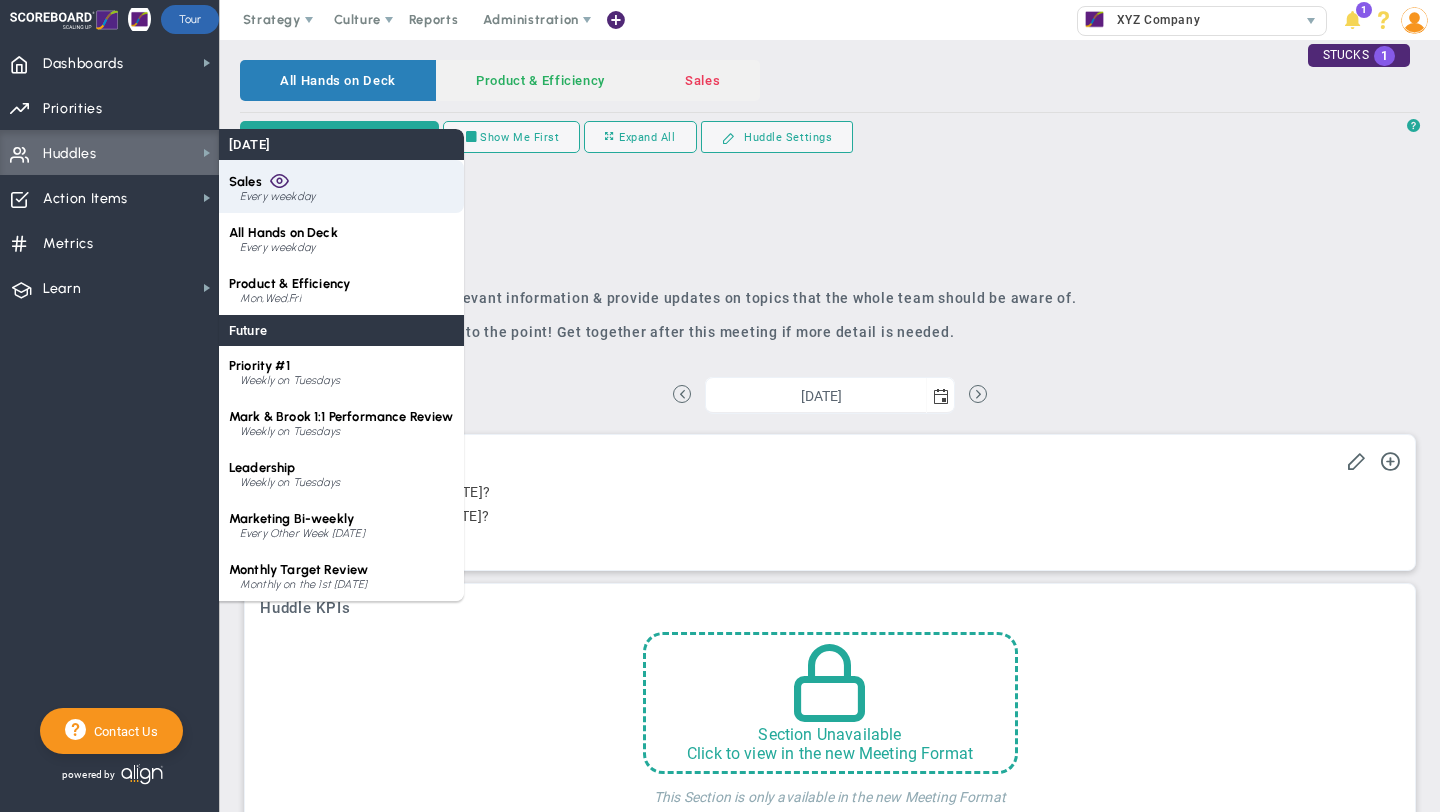 click on "Sales
Every weekday" at bounding box center [341, 186] 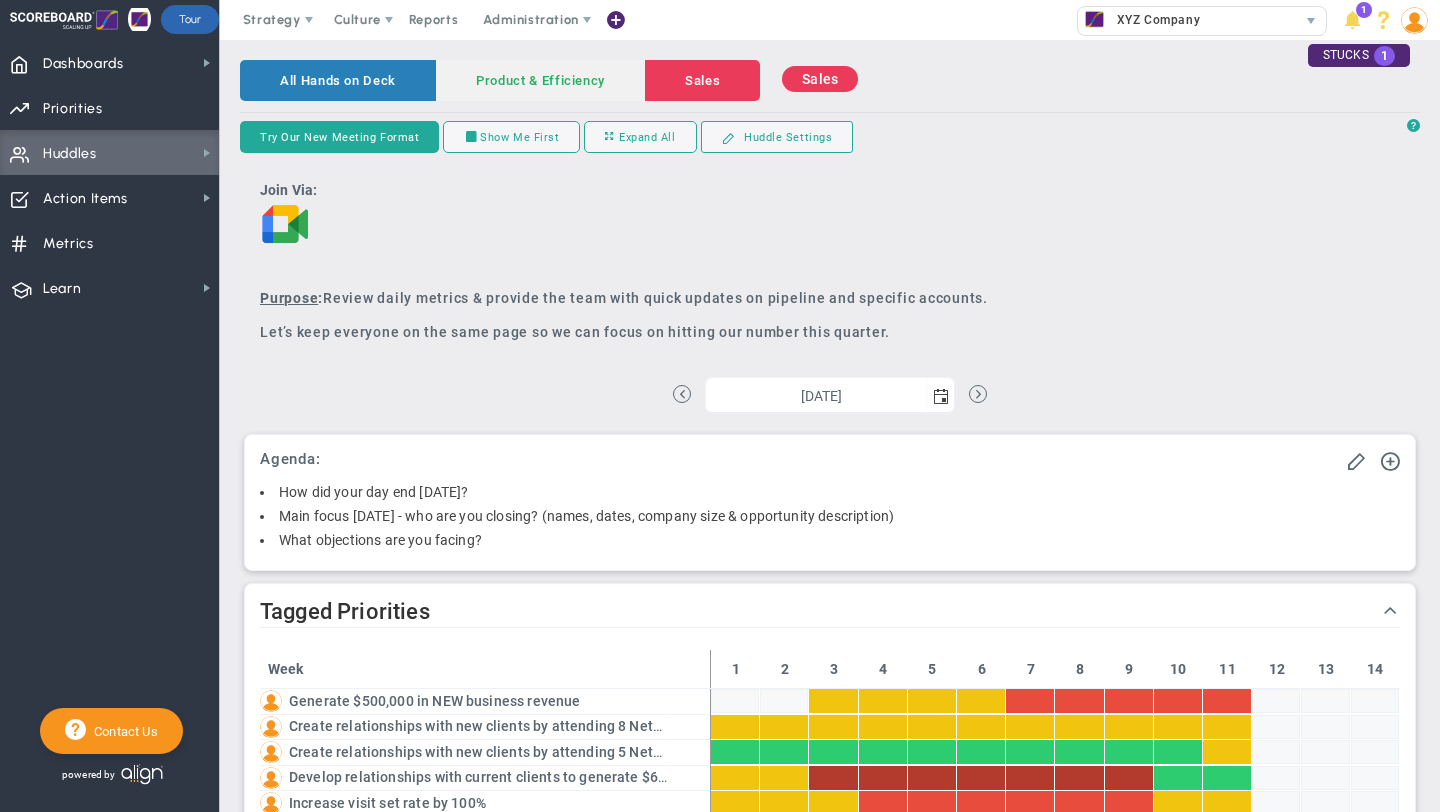 scroll, scrollTop: 999930, scrollLeft: 999828, axis: both 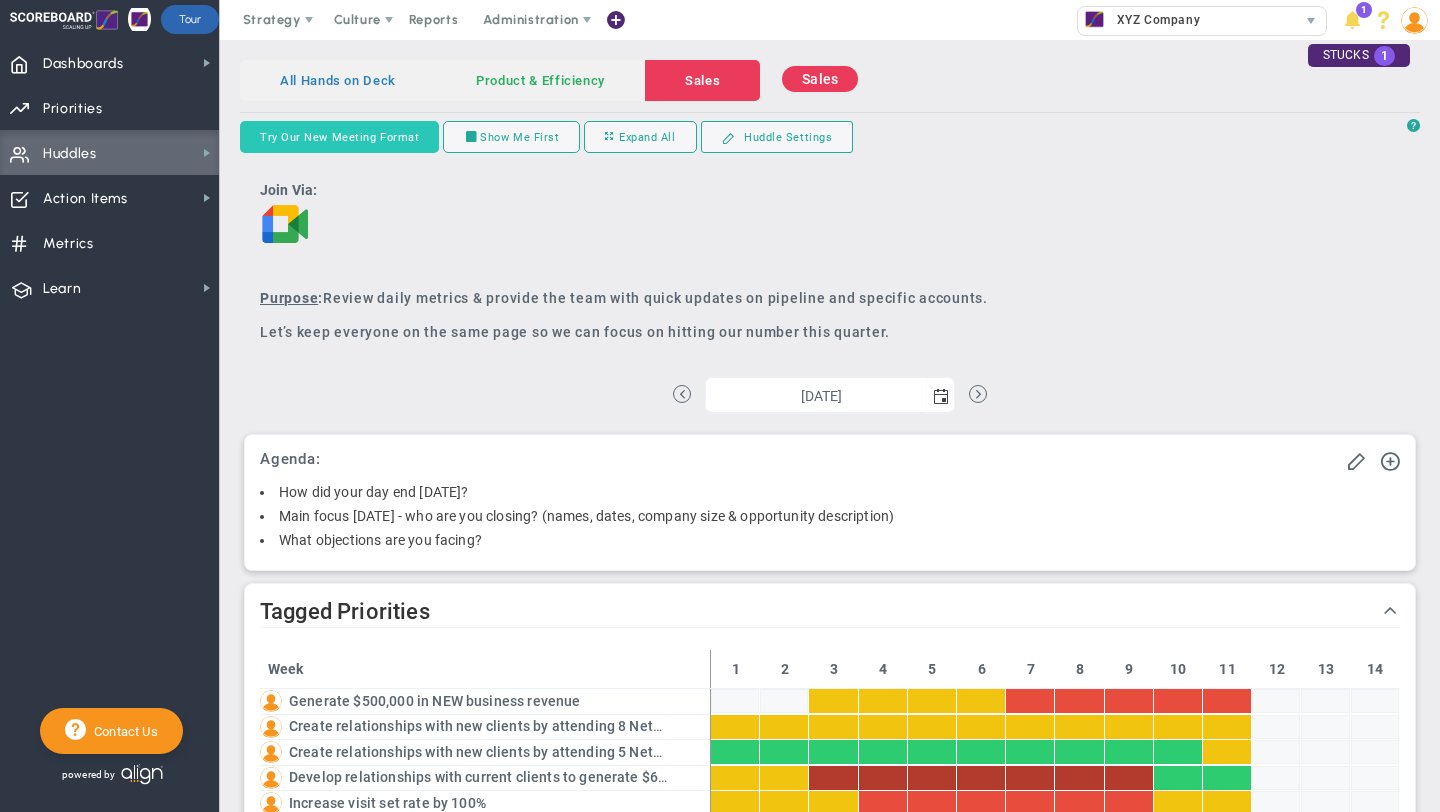 click on "Try Our New Meeting Format" at bounding box center [339, 137] 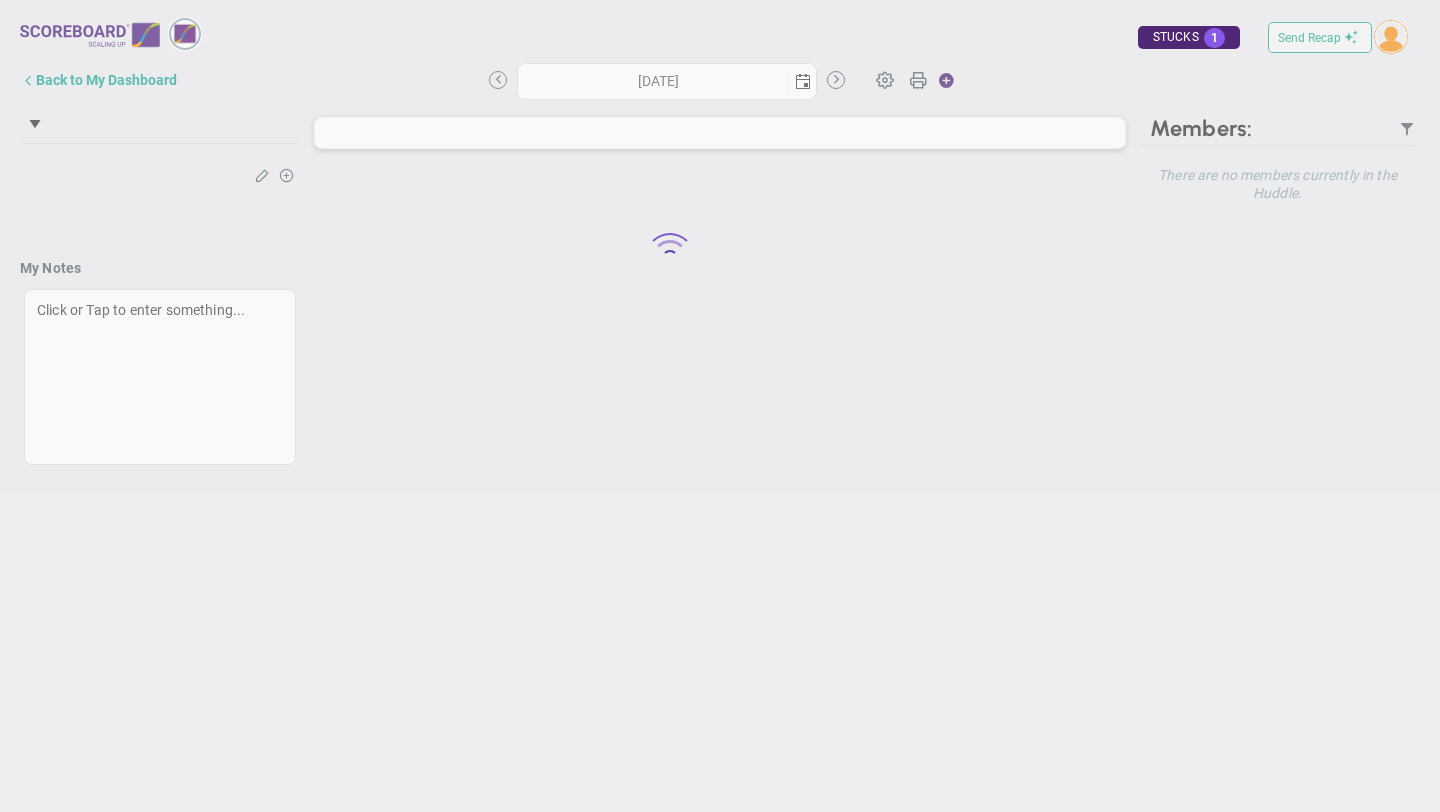 type on "[DATE]" 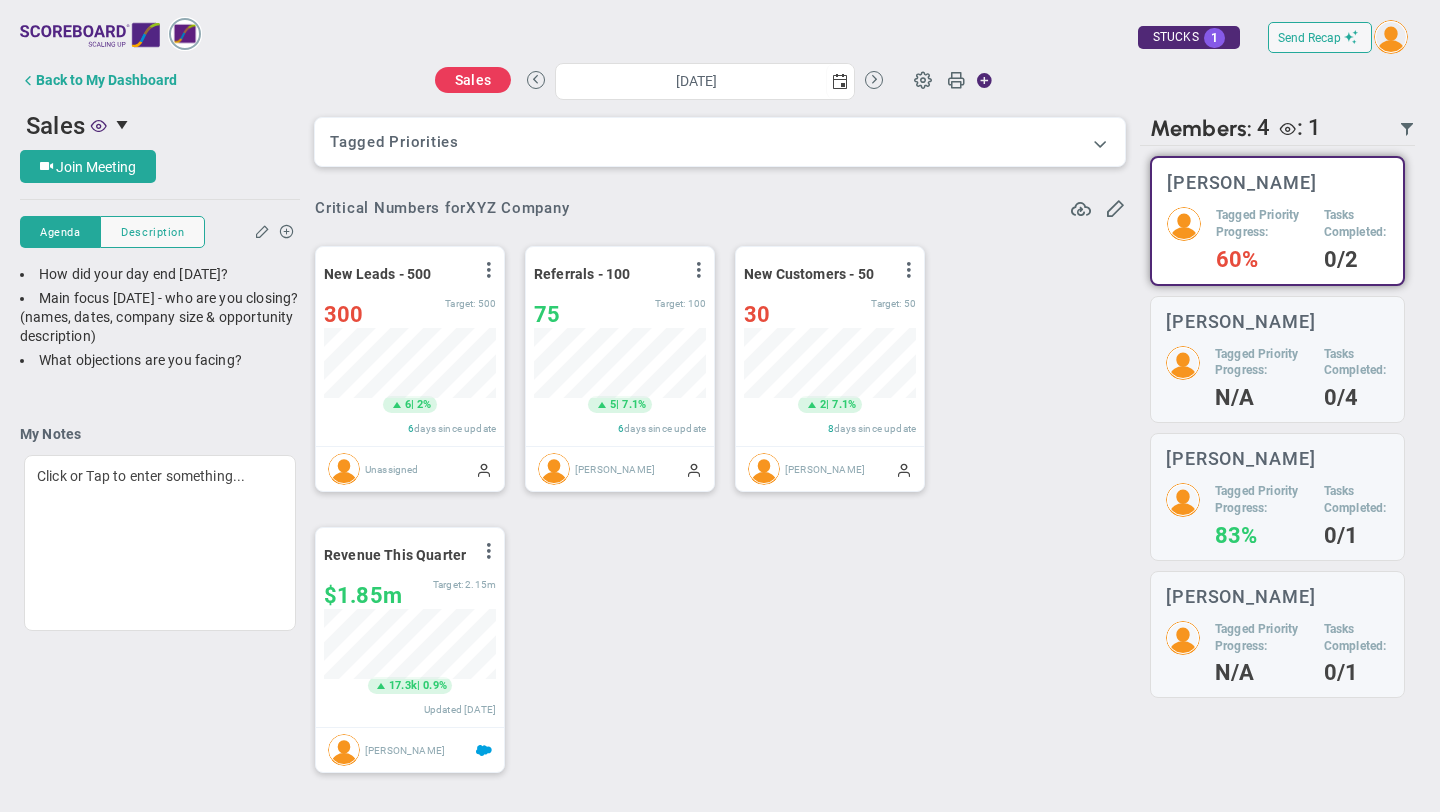 scroll, scrollTop: 999930, scrollLeft: 999828, axis: both 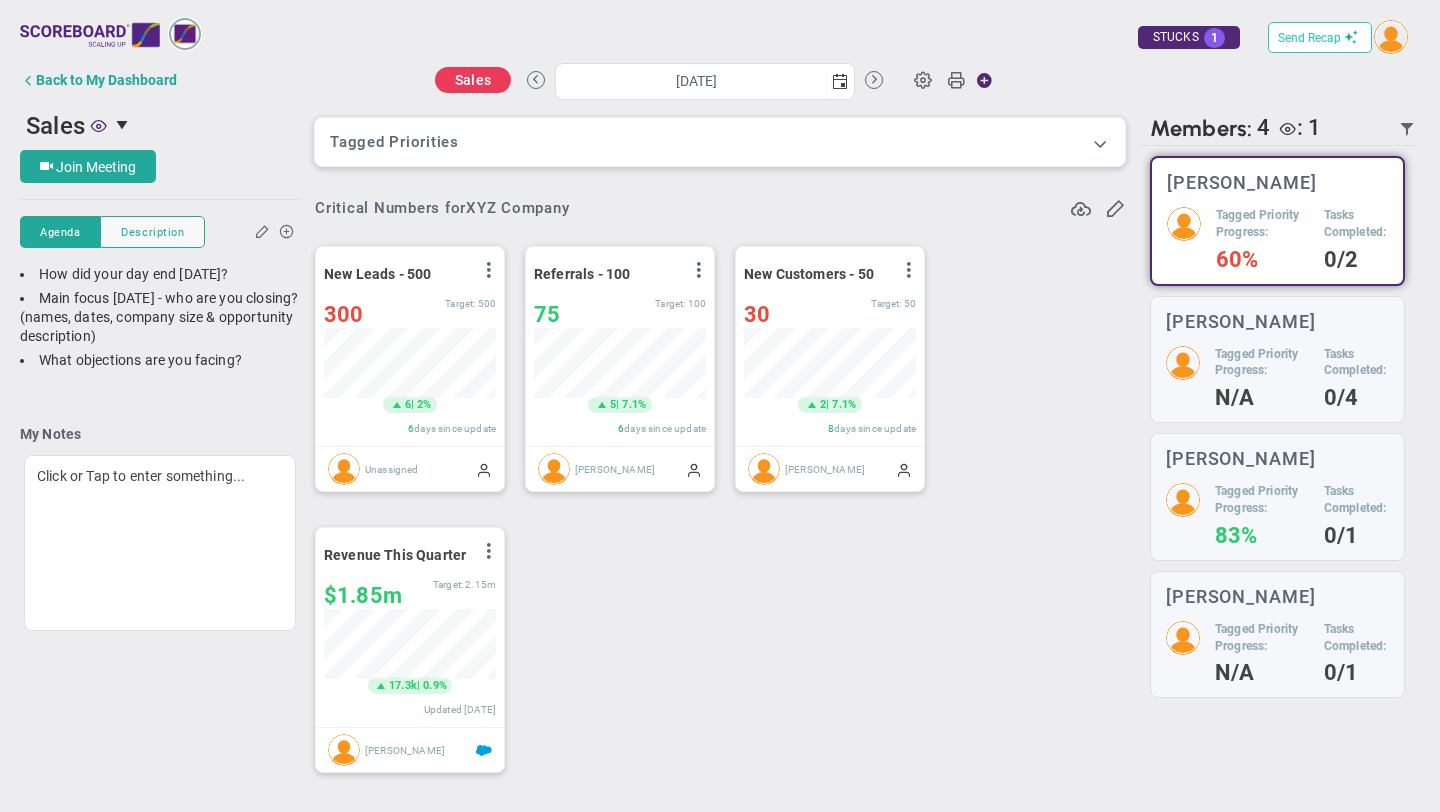 click on "Send Recap" at bounding box center (1309, 38) 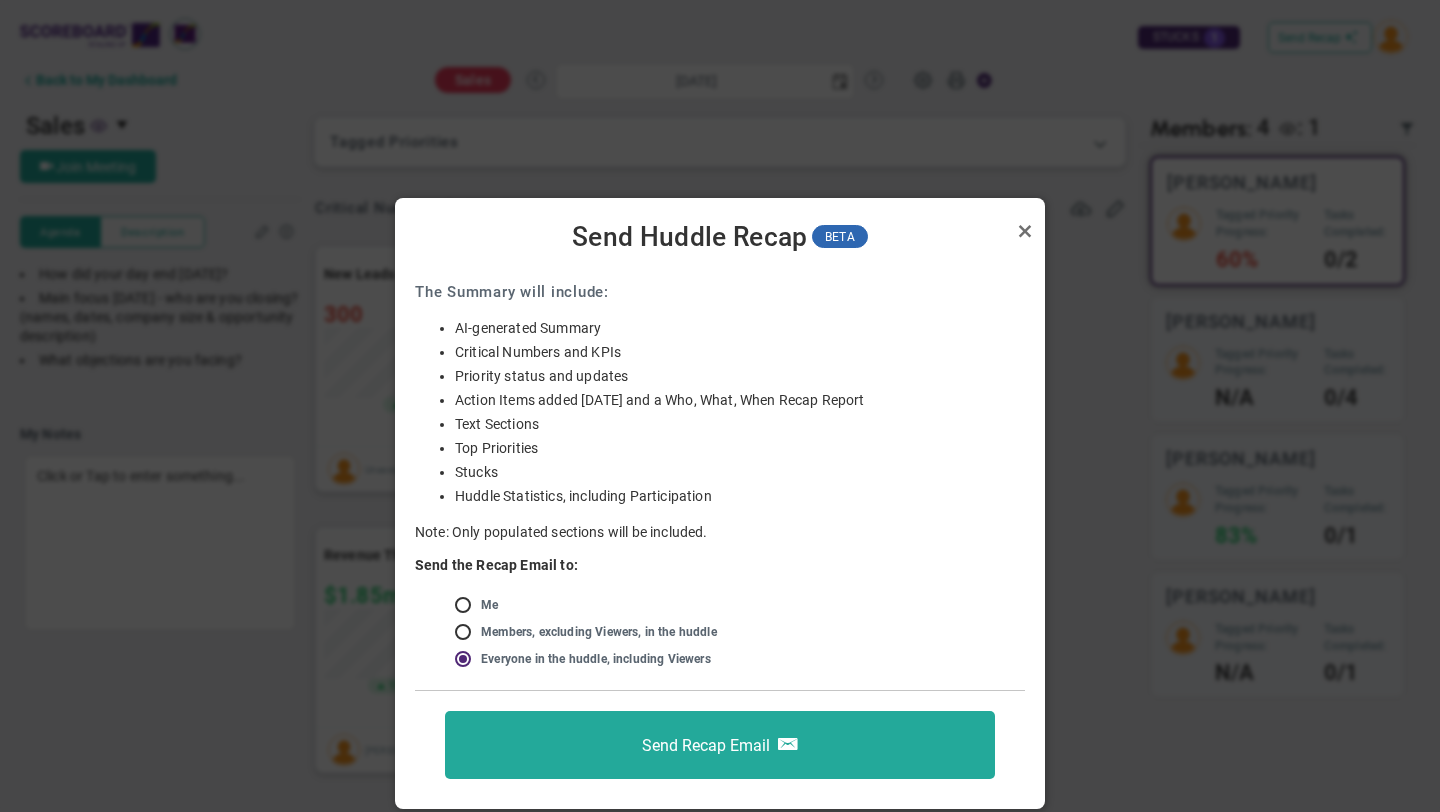 click at bounding box center [470, 606] 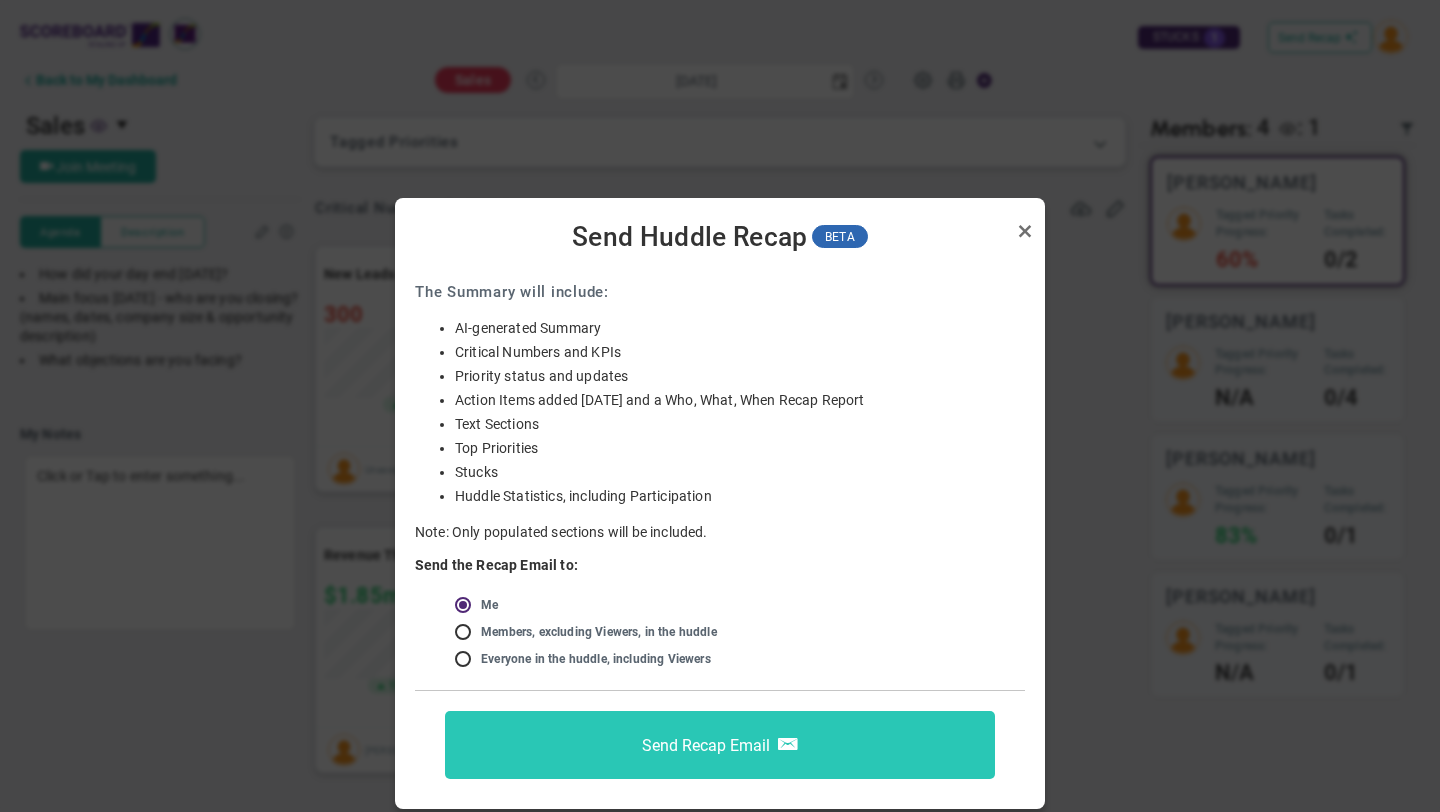 click on "Send Recap Email" at bounding box center (706, 744) 